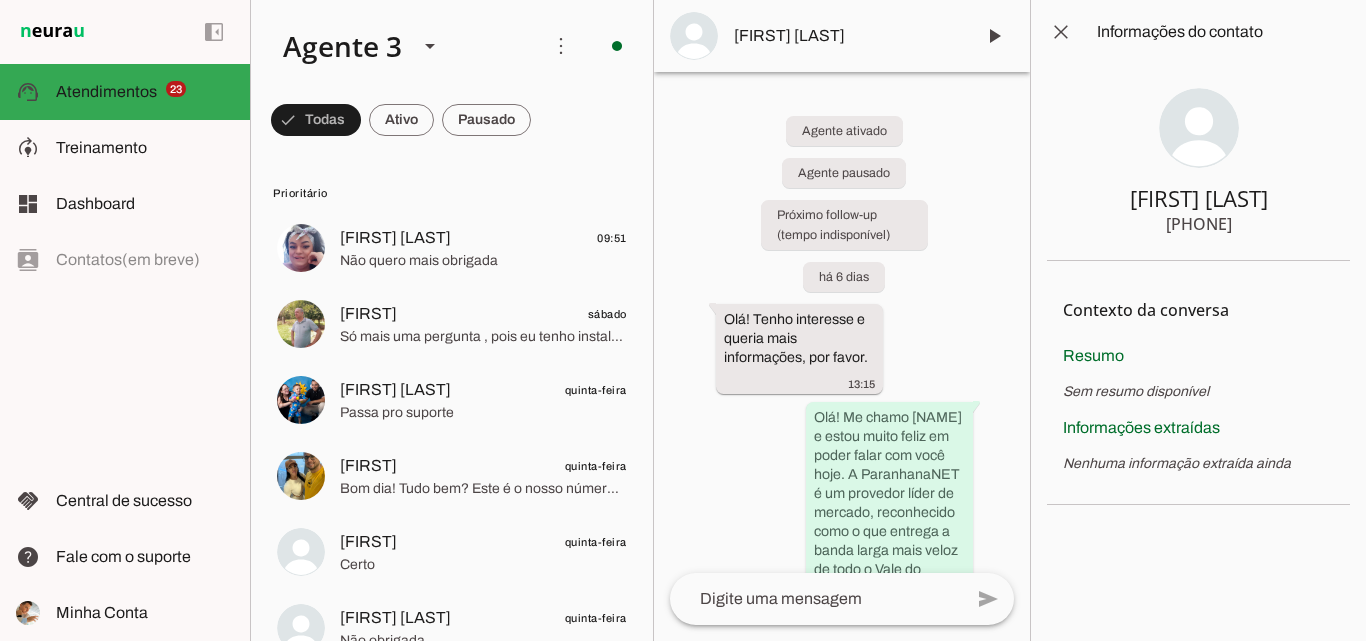 scroll, scrollTop: 0, scrollLeft: 0, axis: both 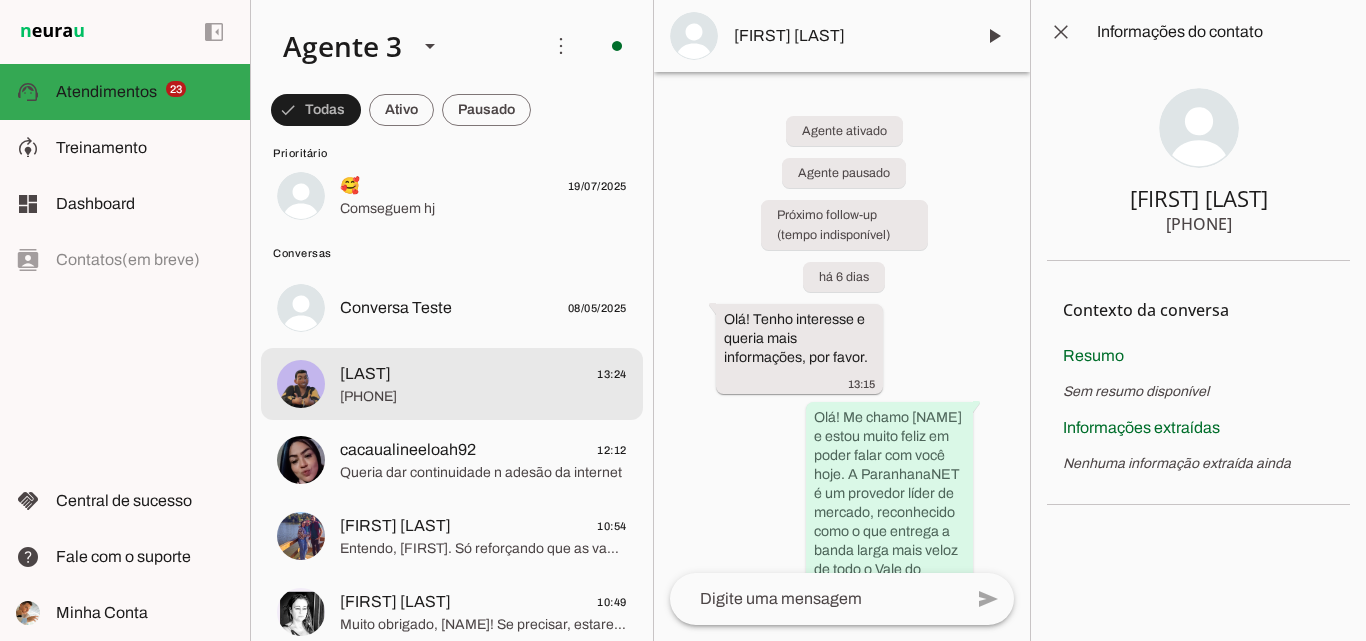 click on "[PHONE]" 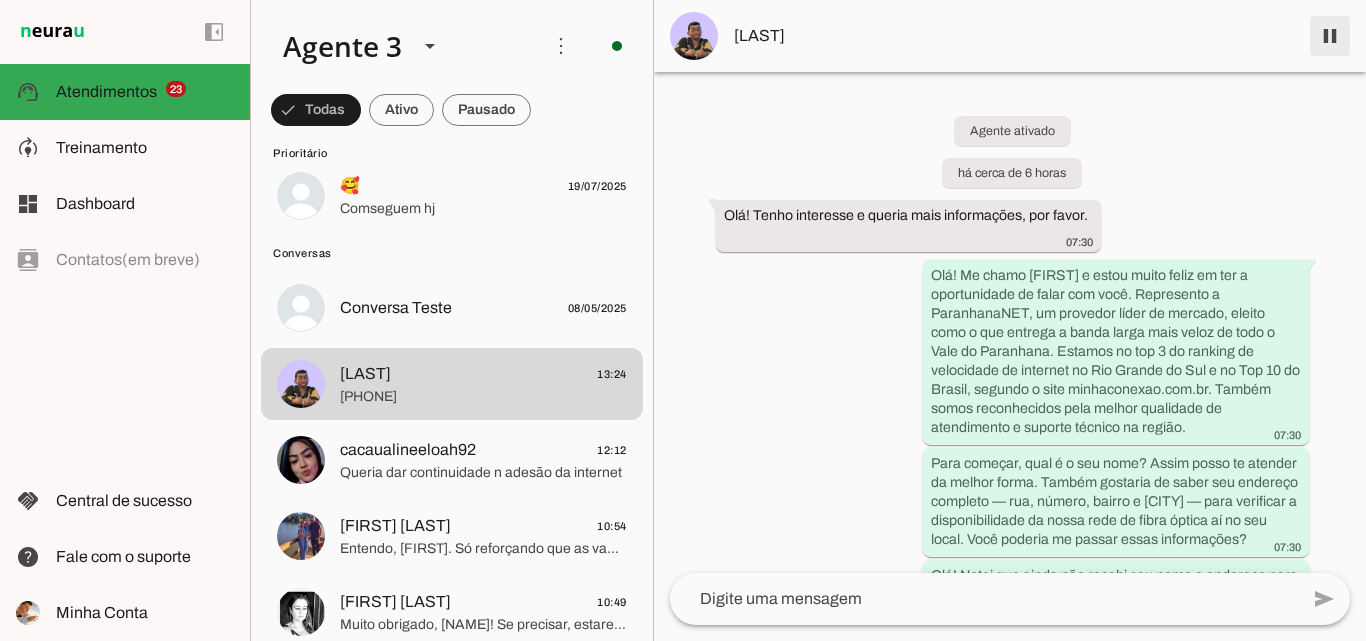 click at bounding box center (1330, 36) 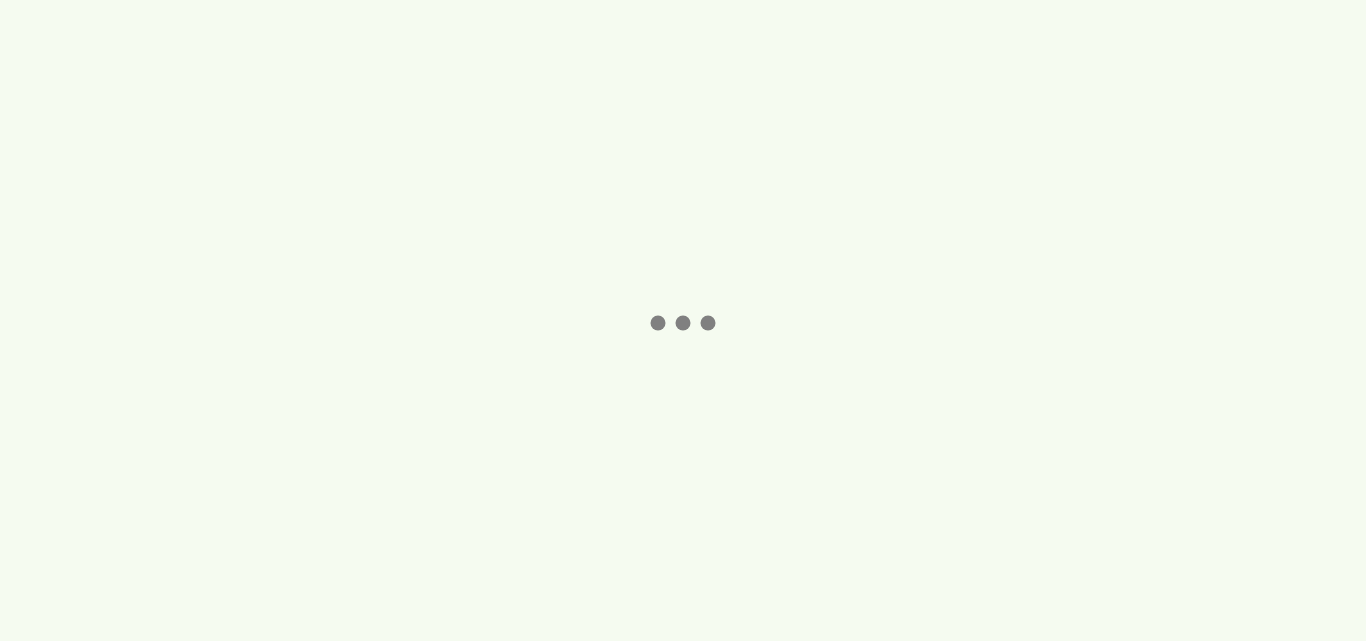 scroll, scrollTop: 0, scrollLeft: 0, axis: both 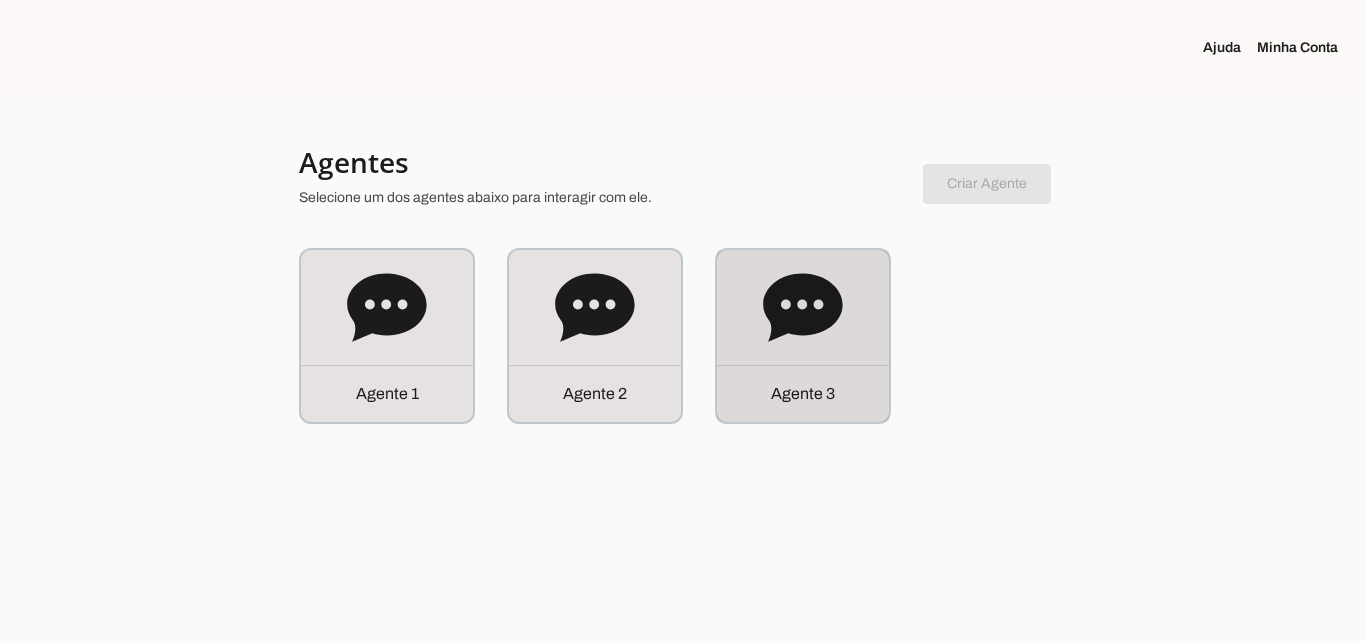 click on "Agente 3" 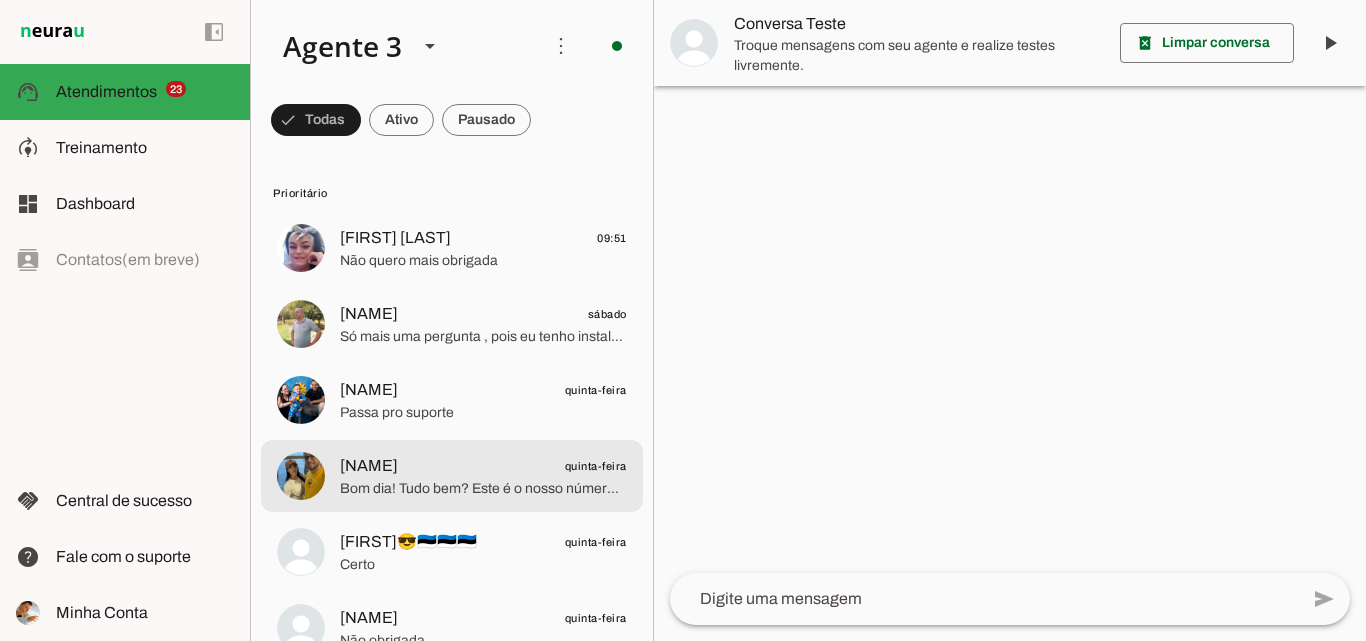 click on "quinta-feira" 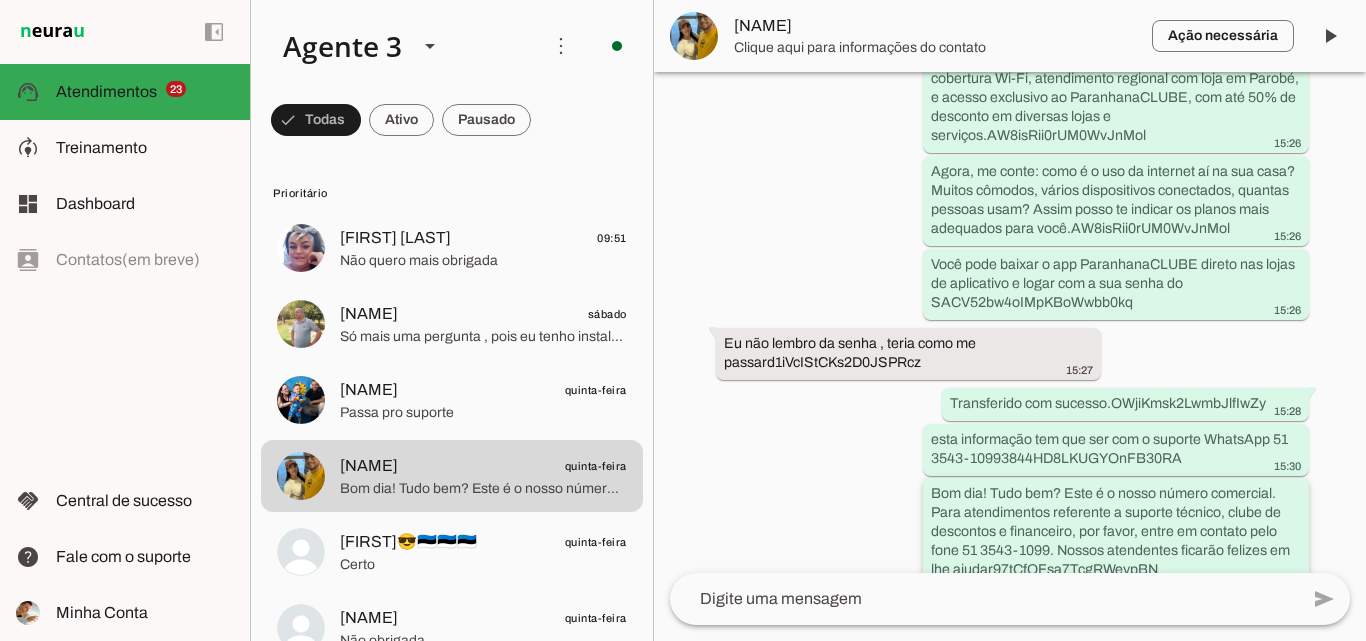 scroll, scrollTop: 3198, scrollLeft: 0, axis: vertical 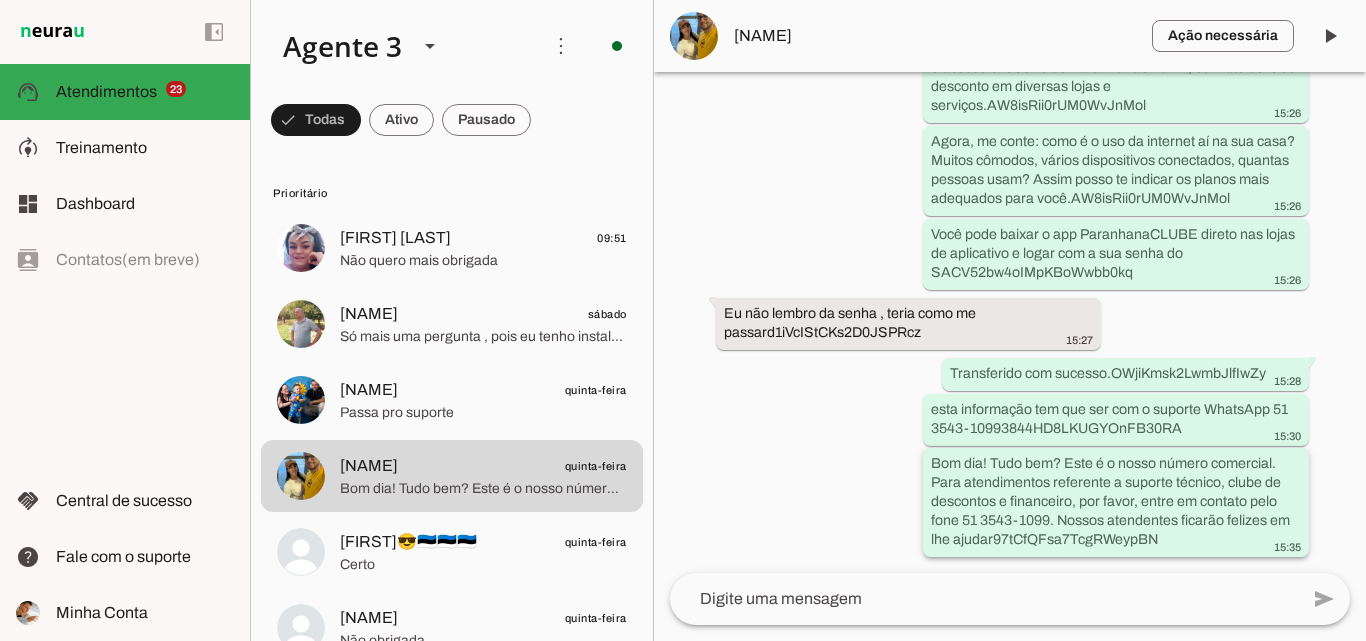 drag, startPoint x: 922, startPoint y: 460, endPoint x: 983, endPoint y: 526, distance: 89.87213 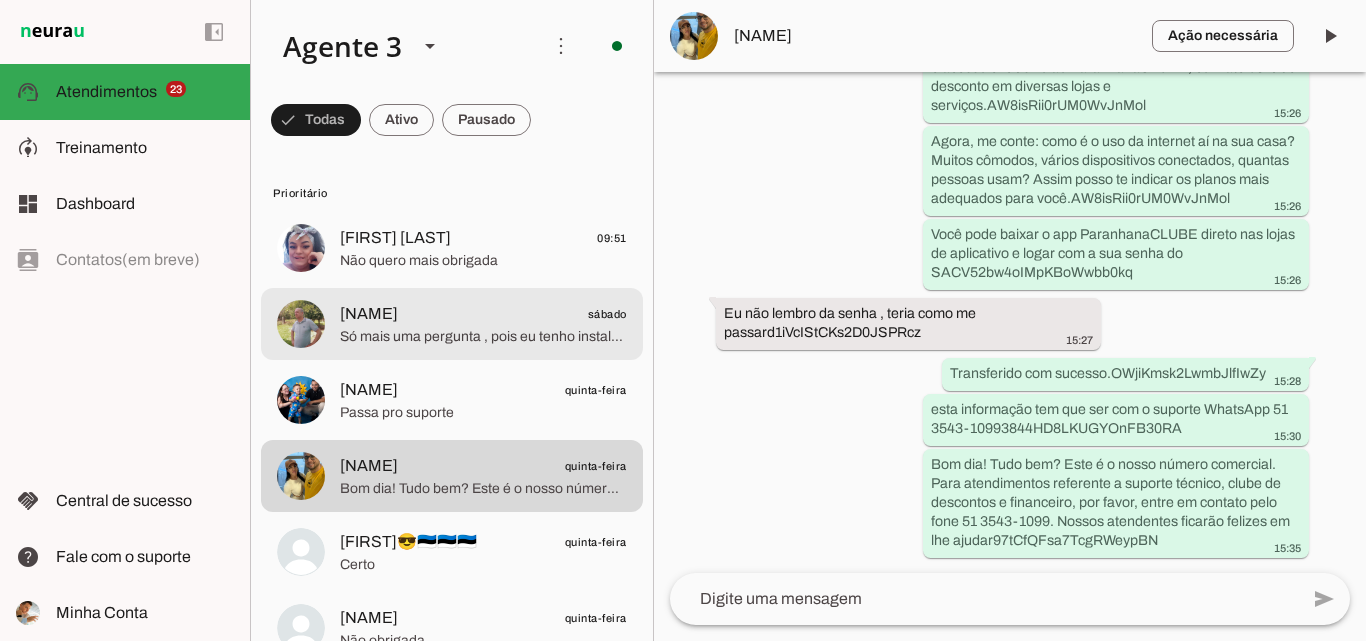 click on "Só mais uma pergunta , pois eu tenho instalada a conexão de vcs ,  vcs vão trocar os cabos ou vai ser só o roteador?" 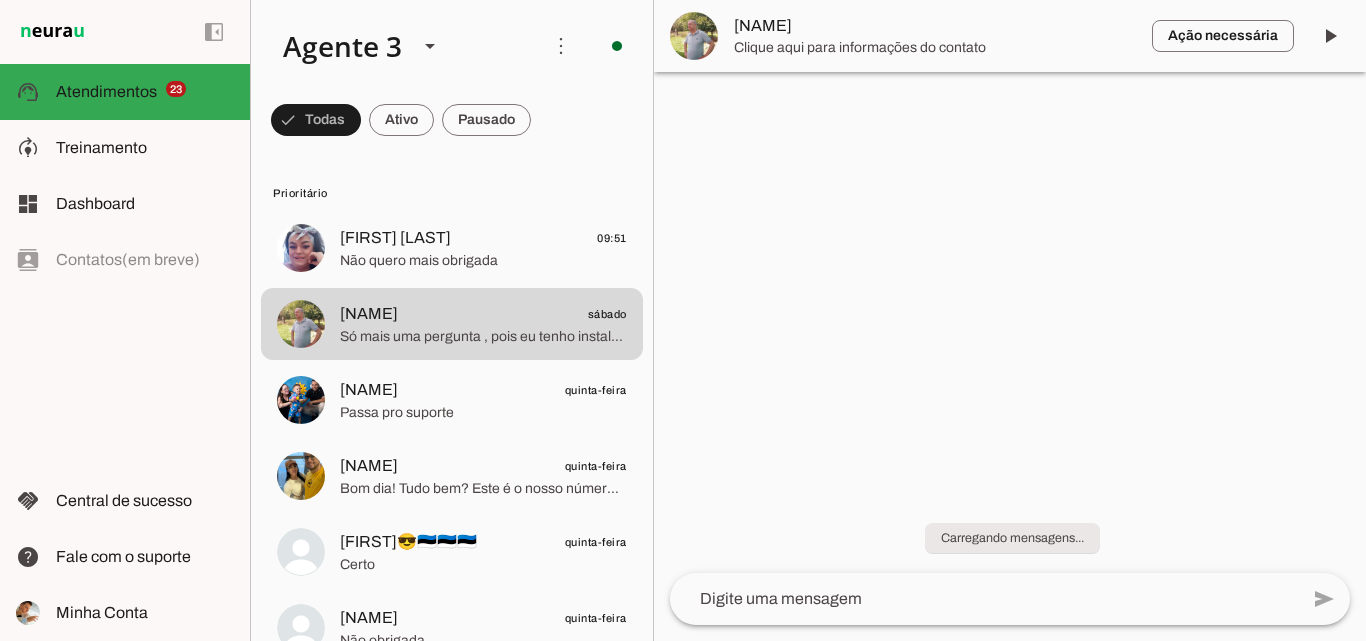 type 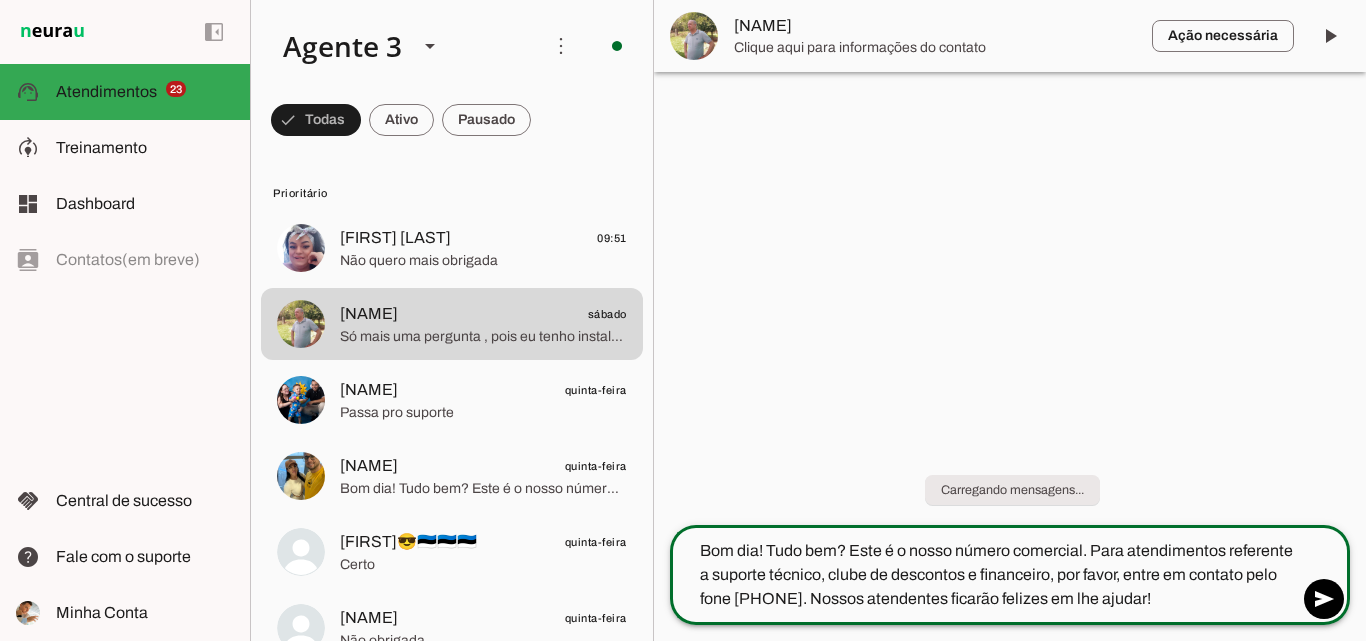 type on "Bom dia! Tudo bem? Este é o nosso número comercial. Para atendimentos referente a suporte técnico, clube de descontos e financeiro, por favor, entre em contato pelo fone [PHONE]. Nossos atendentes ficarão felizes em lhe ajudar!" 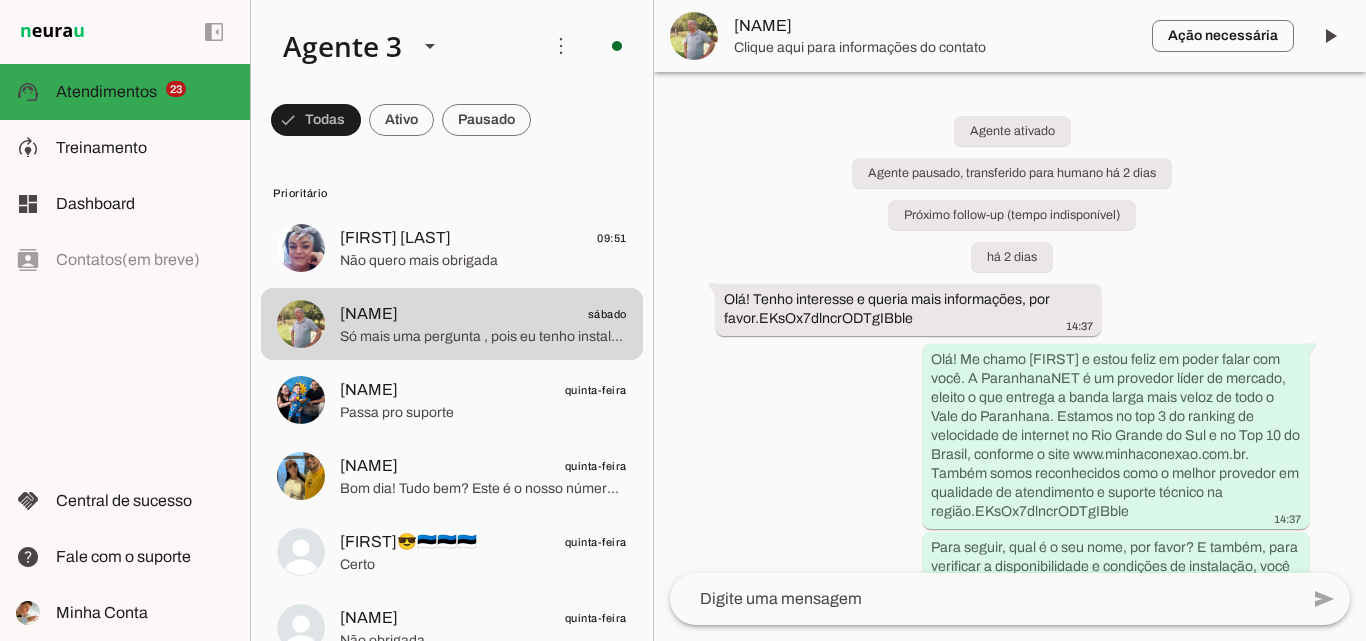 click on "Pedro" at bounding box center [935, 26] 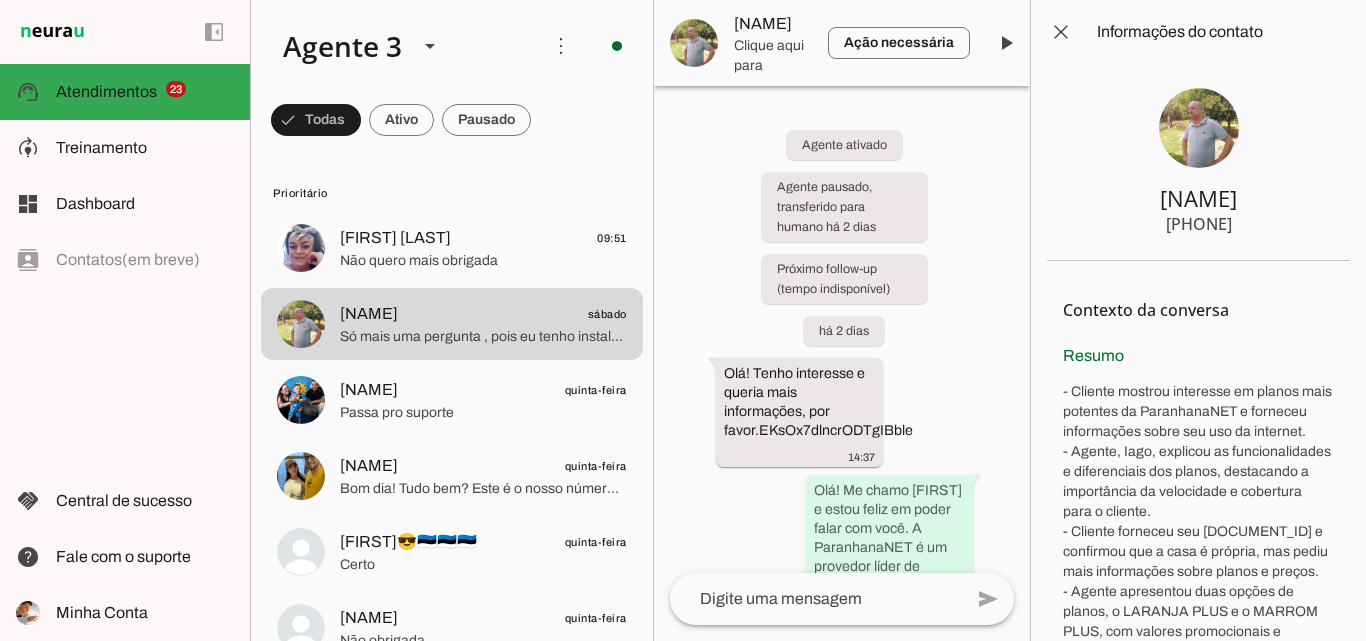 type 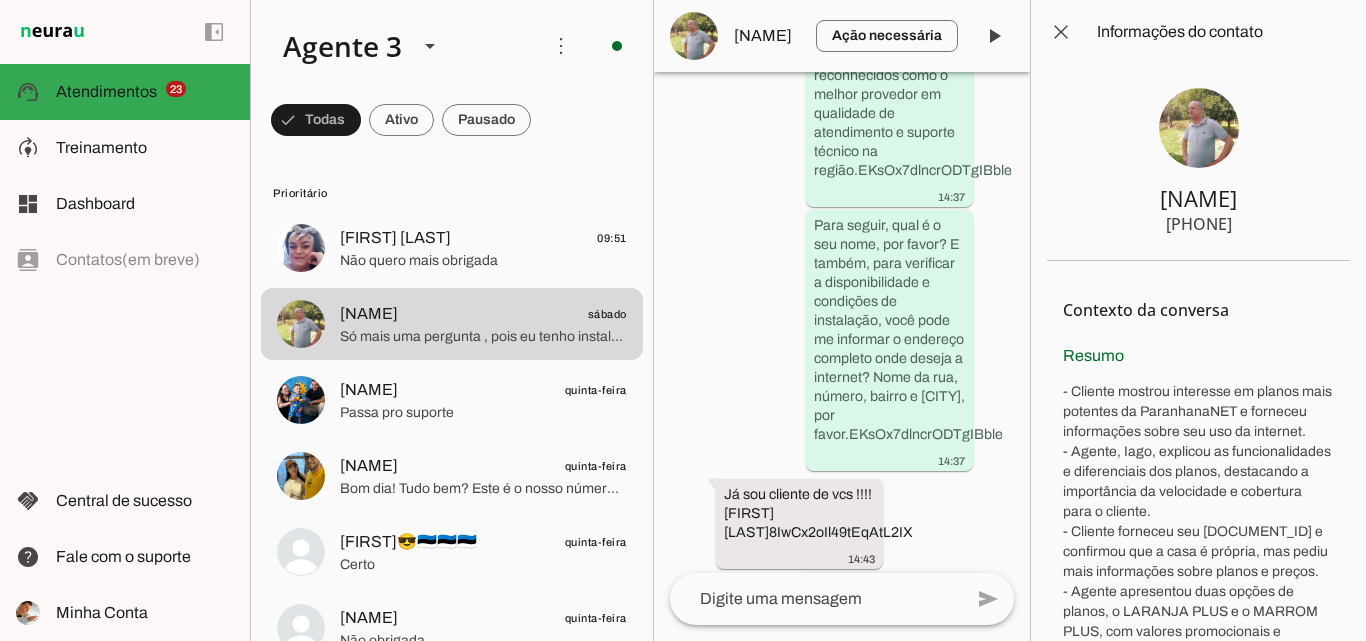scroll, scrollTop: 1332, scrollLeft: 0, axis: vertical 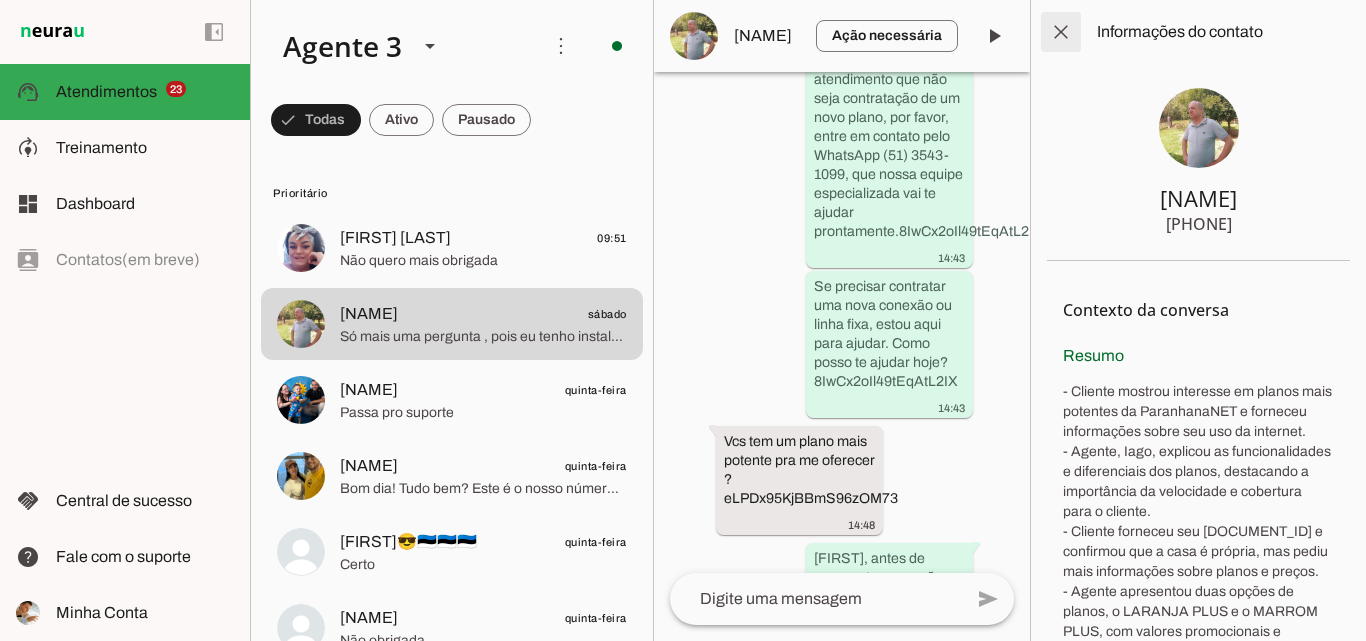 click at bounding box center (1061, 32) 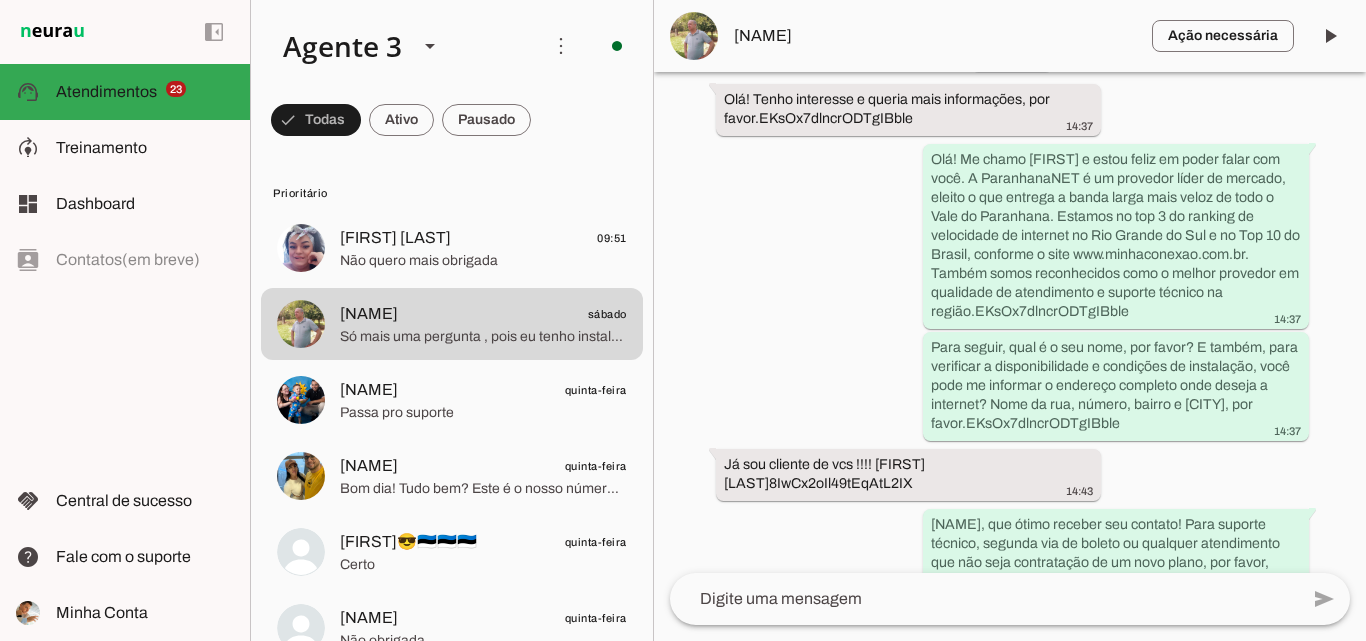 scroll, scrollTop: 371, scrollLeft: 0, axis: vertical 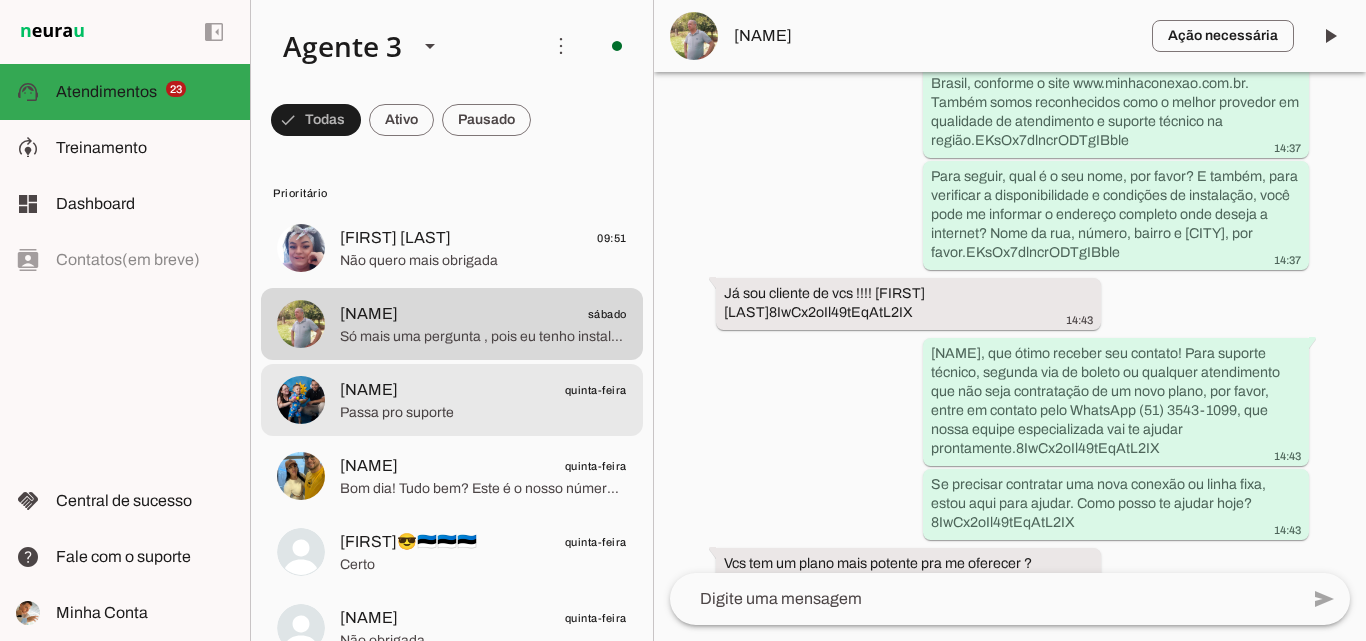 click on "Jean Carvalho
quinta-feira" 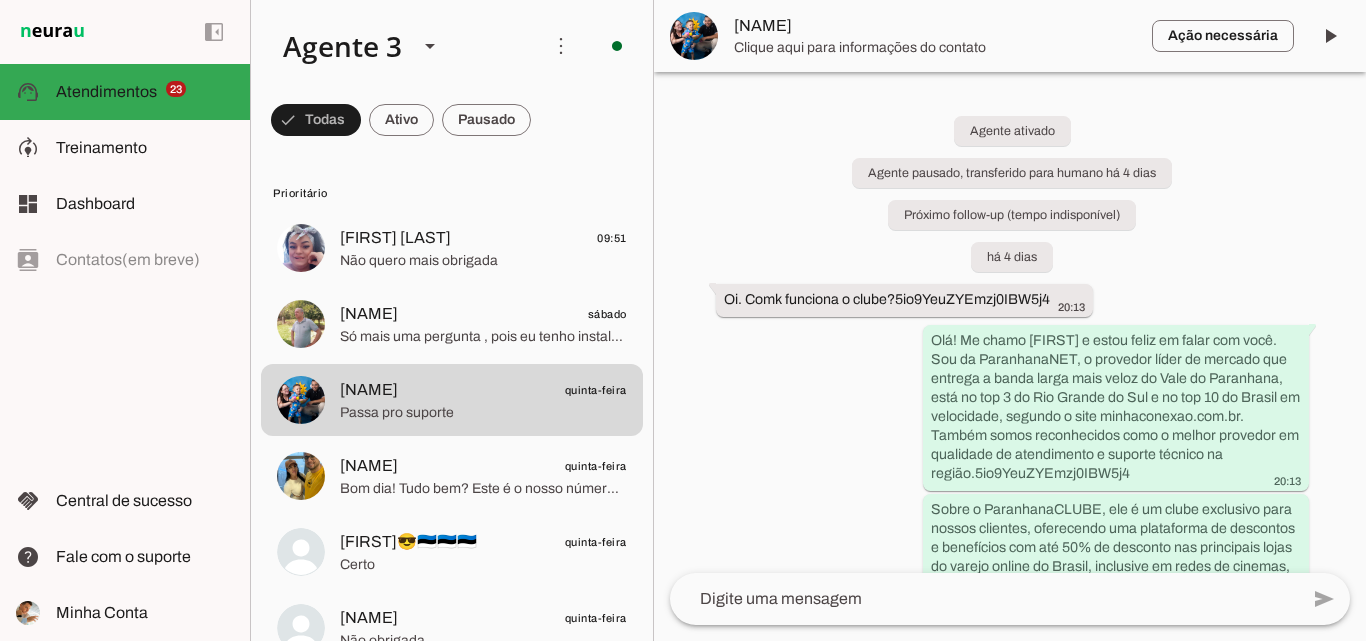 click on "[FIRST] [LAST]" at bounding box center (935, 26) 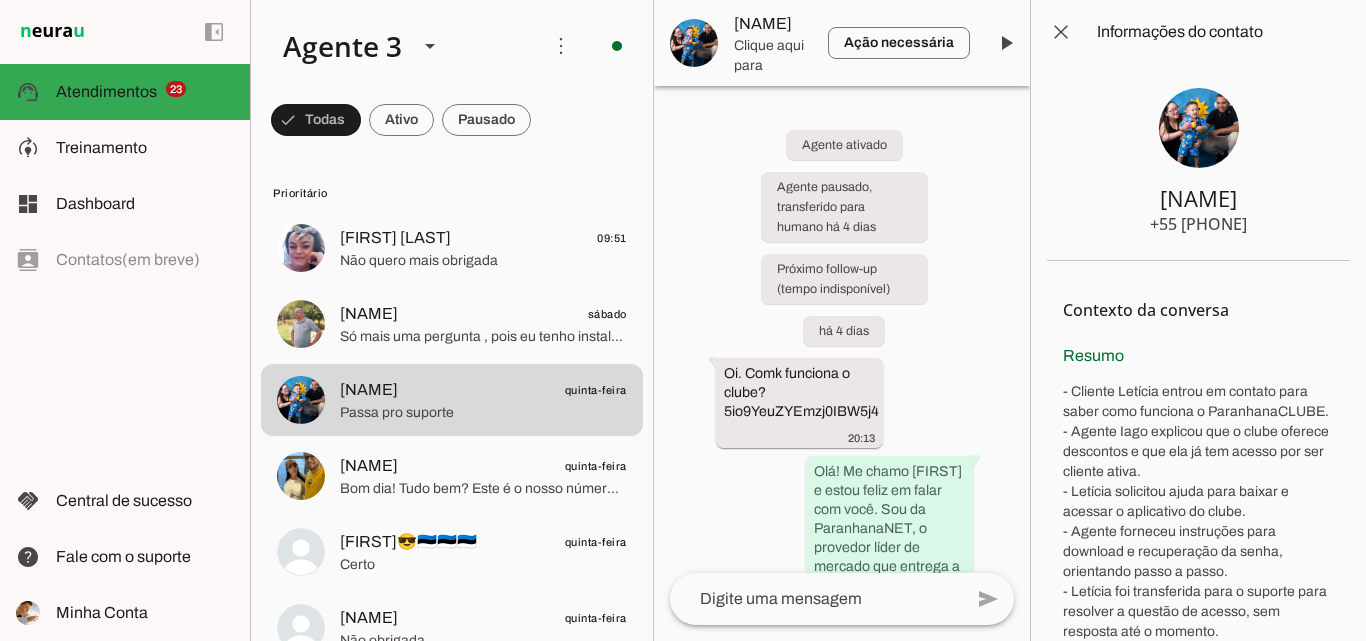 type 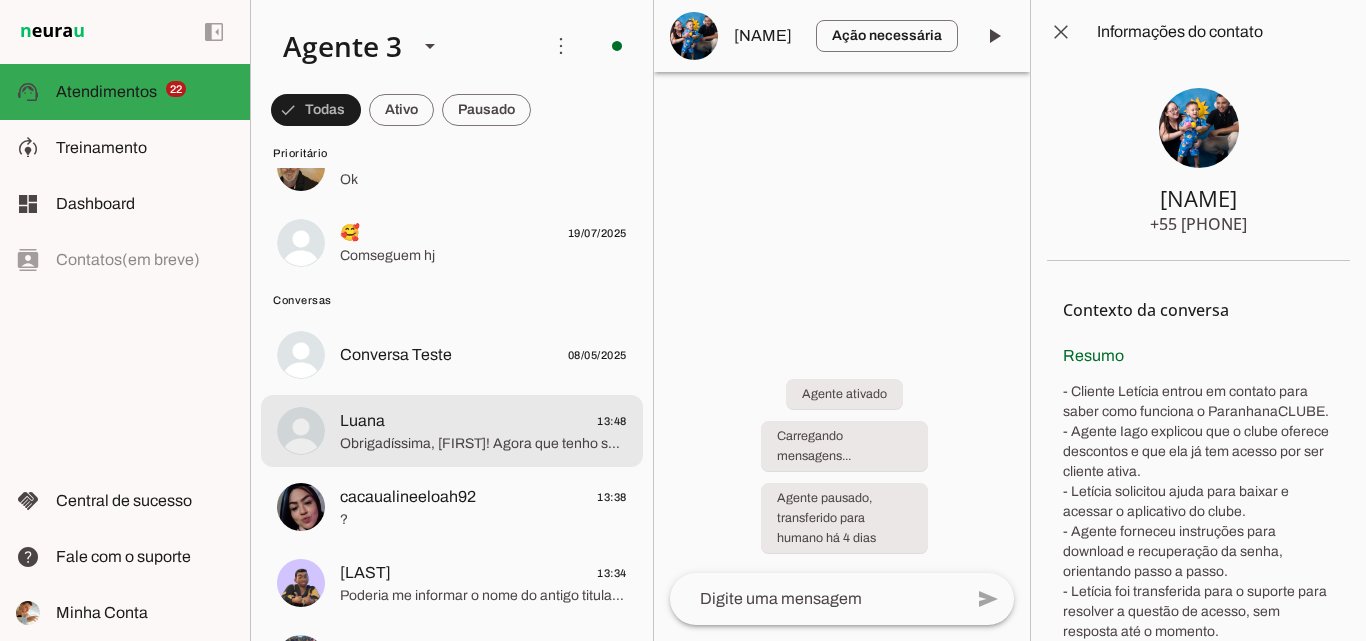 scroll, scrollTop: 1800, scrollLeft: 0, axis: vertical 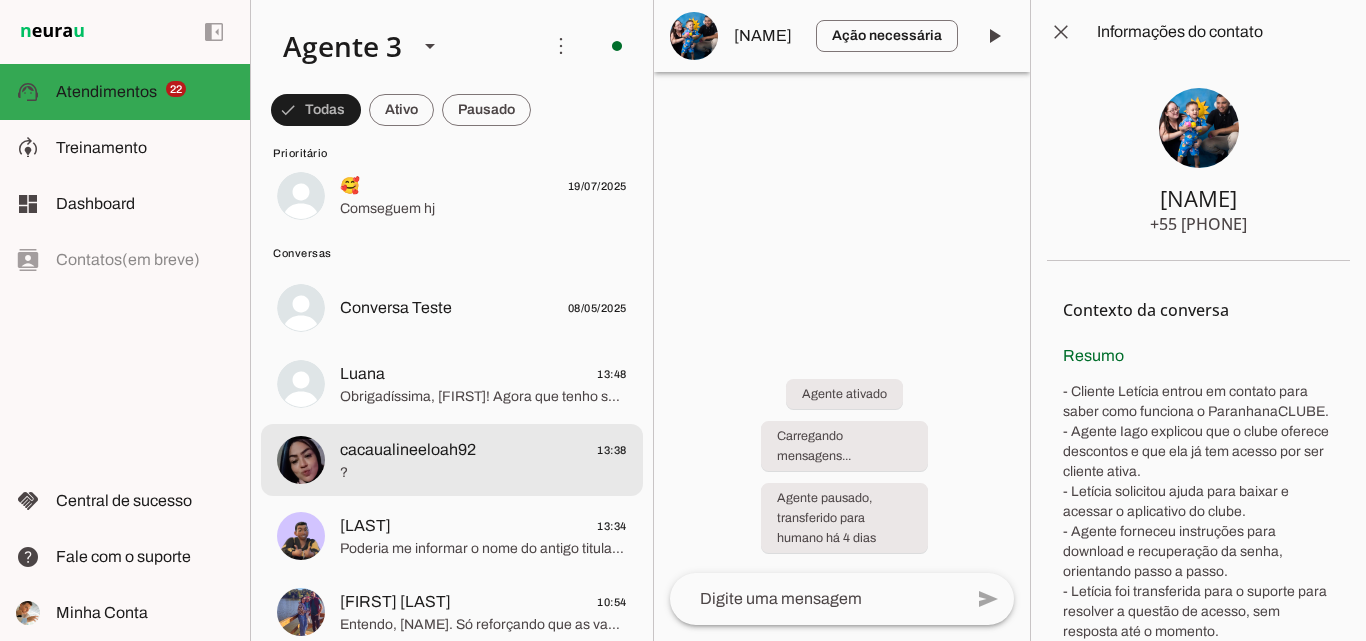 click on "cacaualineeloah92
13:38" 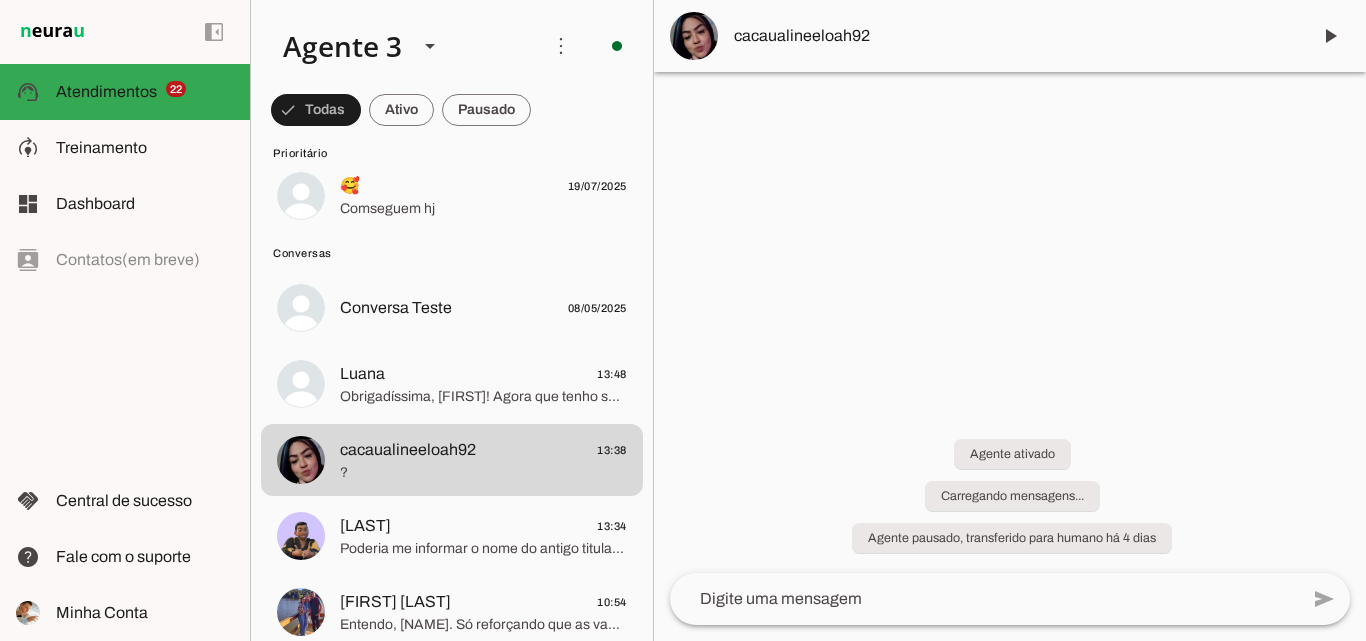 click on "cacaualineeloah92" at bounding box center (1014, 36) 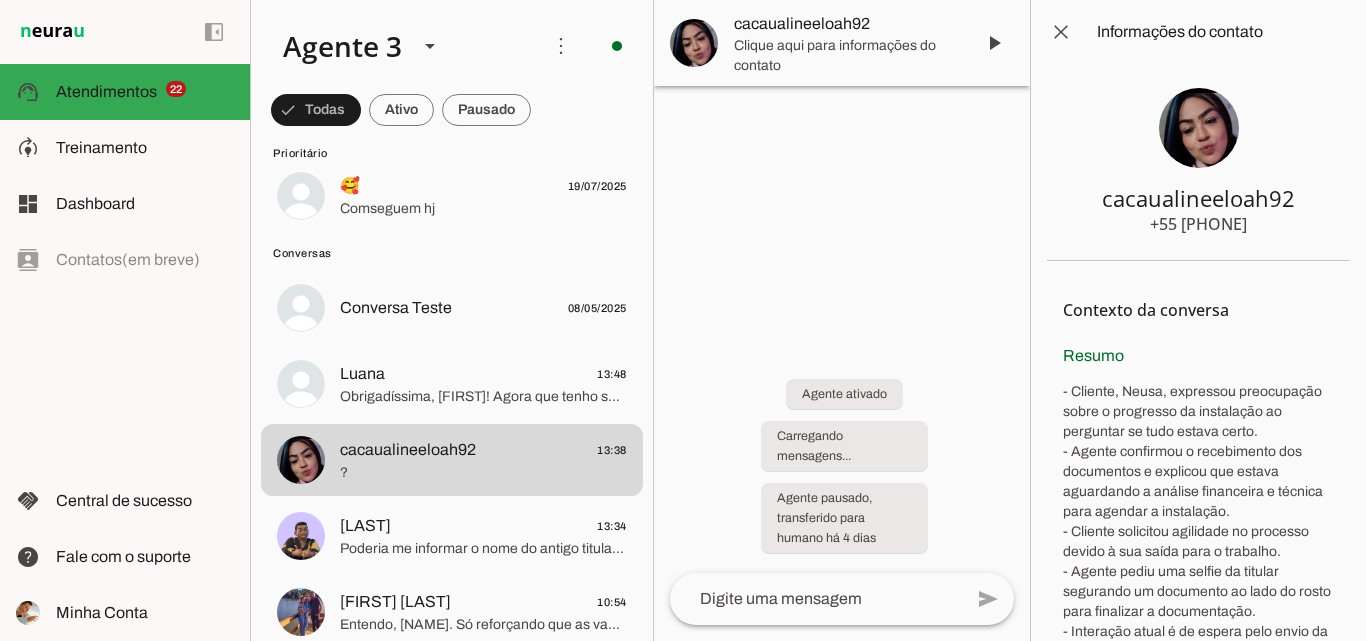 type 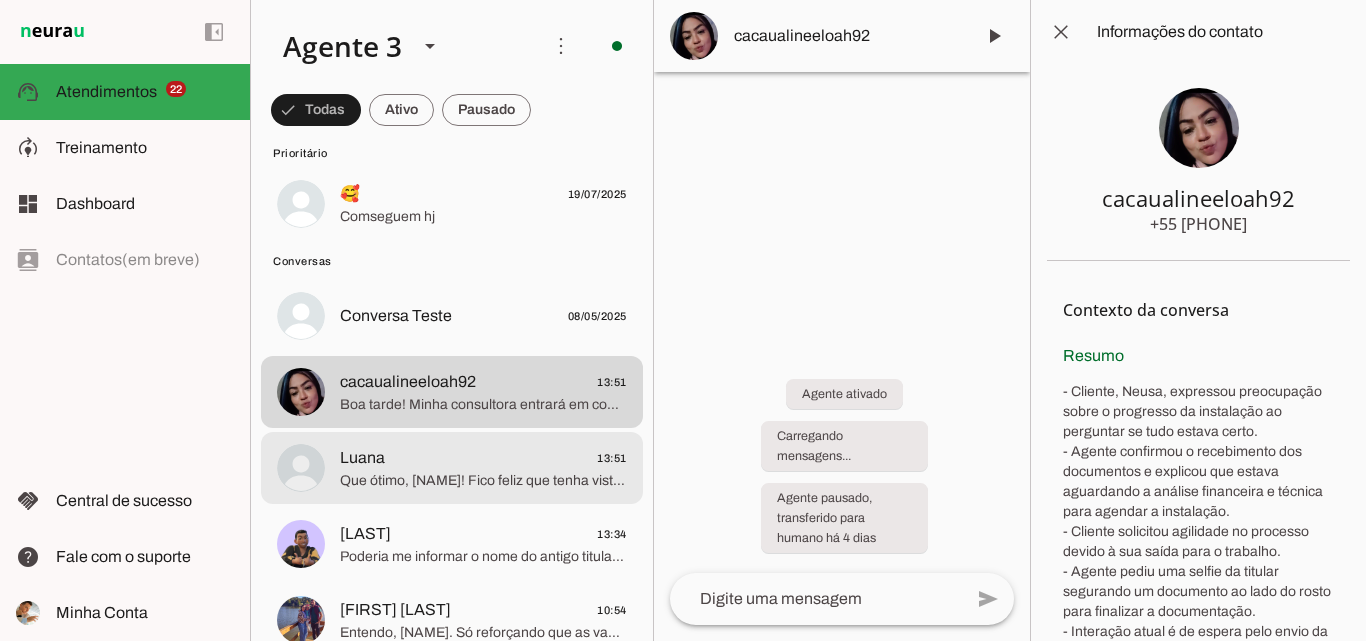scroll, scrollTop: 1800, scrollLeft: 0, axis: vertical 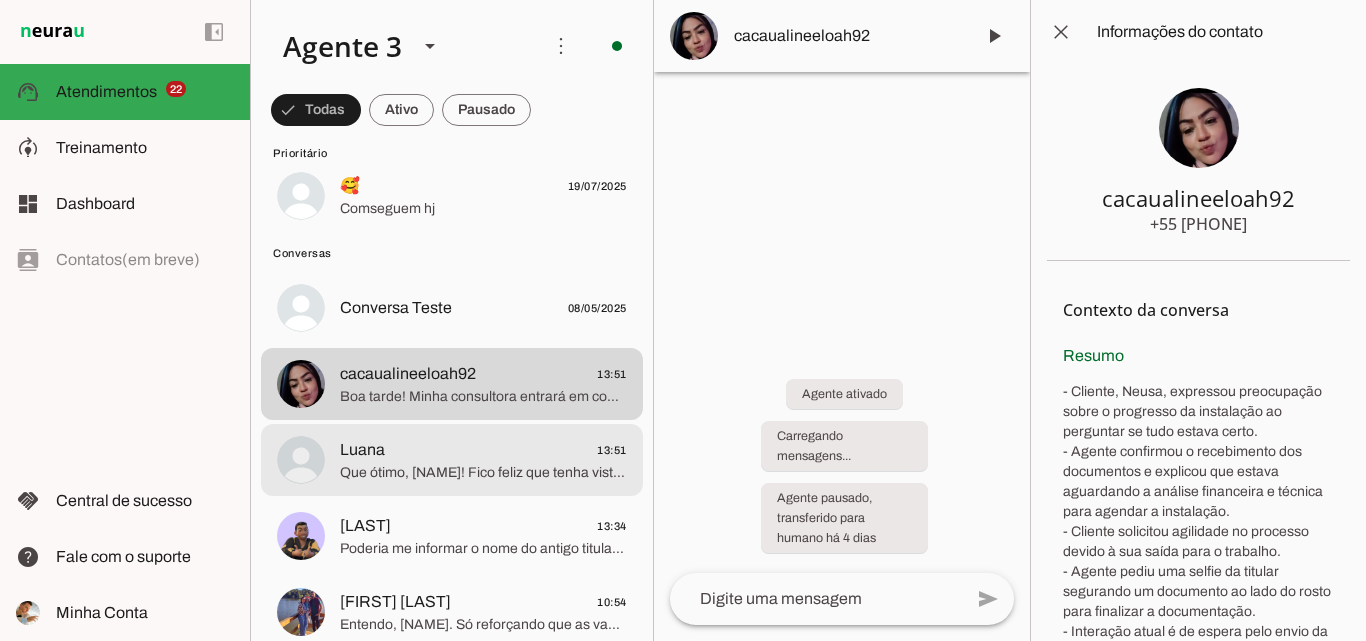 click on "Luana
13:51" 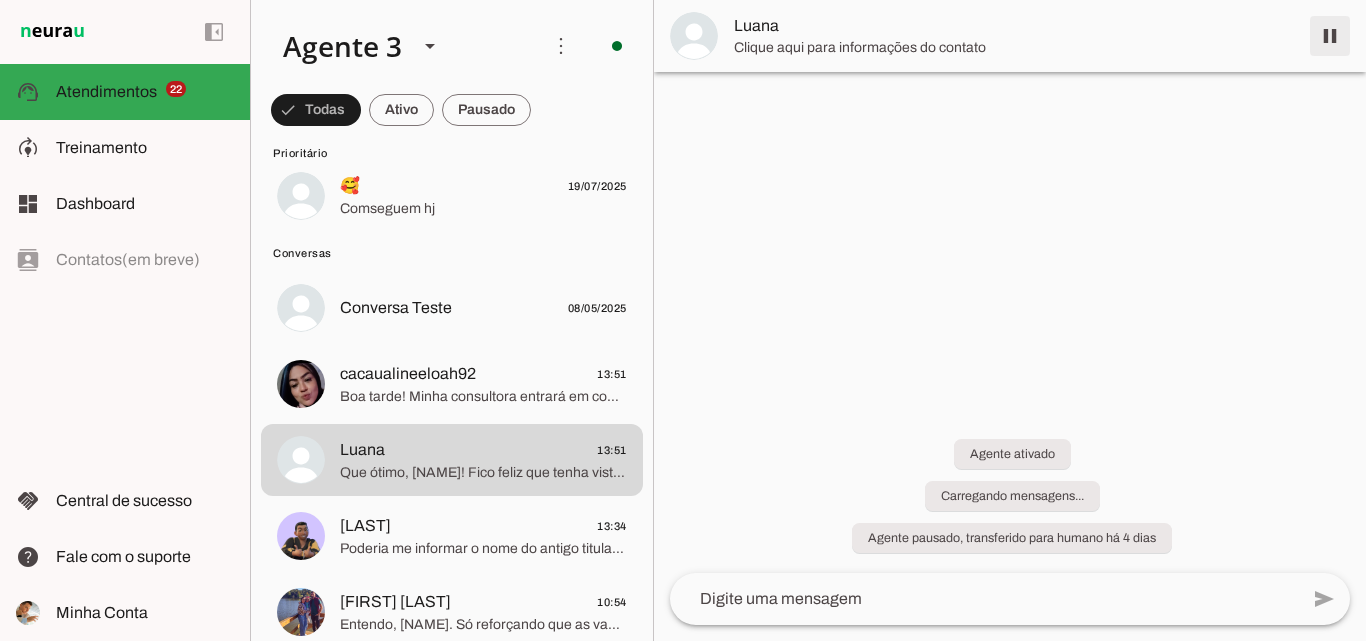 click at bounding box center [1330, 36] 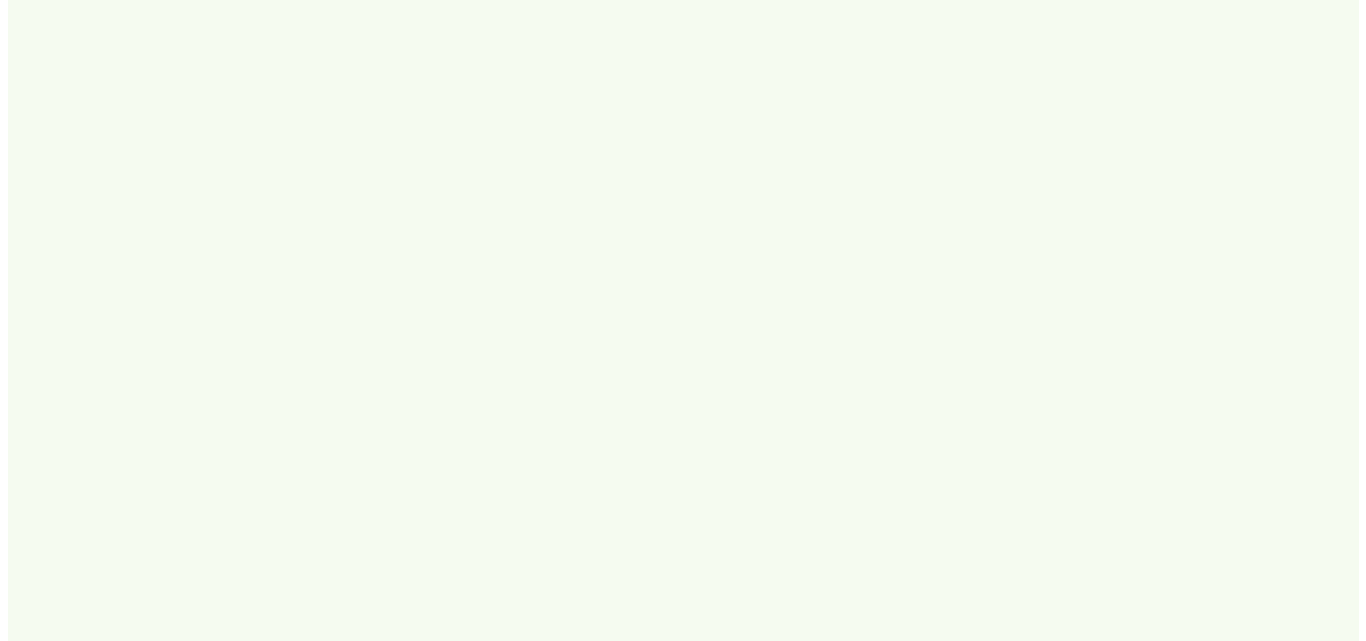 scroll, scrollTop: 0, scrollLeft: 0, axis: both 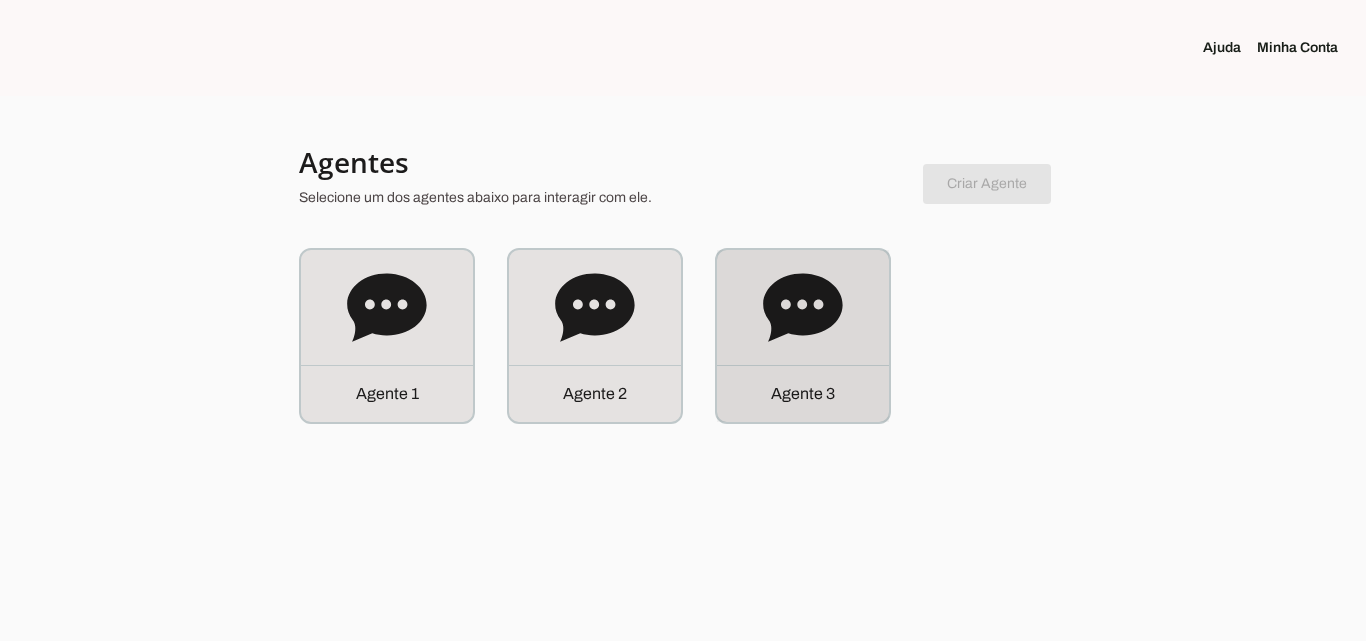 click on "Agente 3" 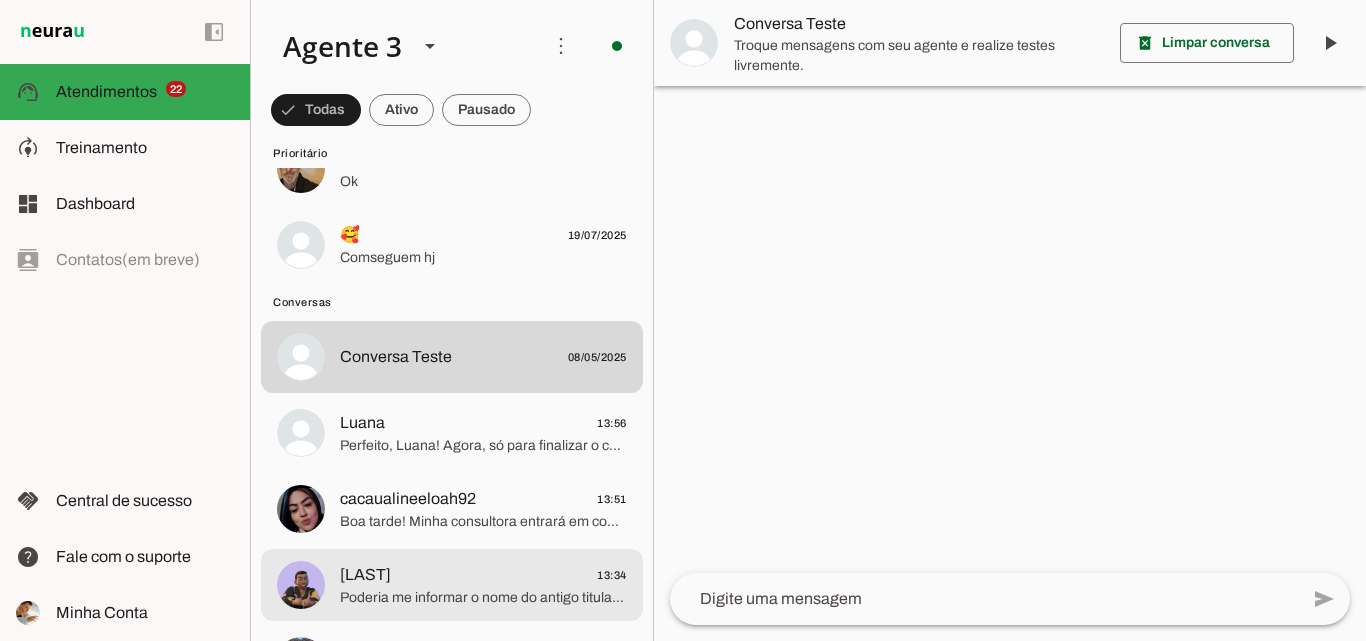 scroll, scrollTop: 1900, scrollLeft: 0, axis: vertical 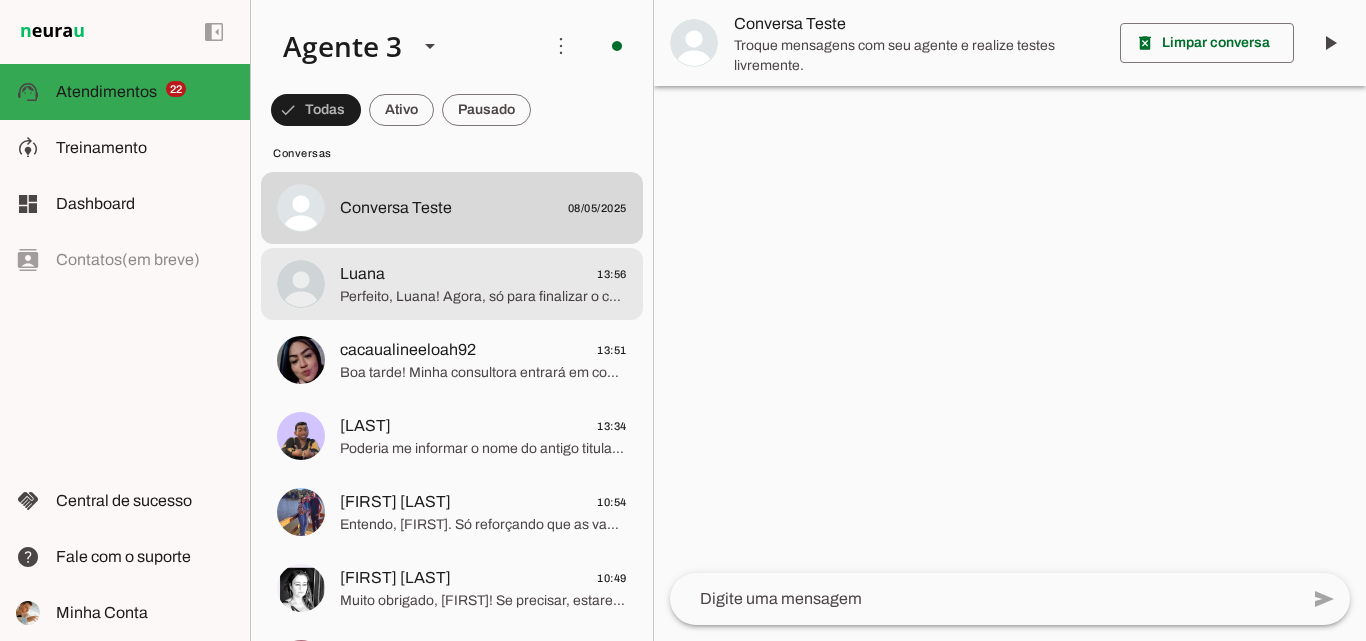 click on "Perfeito, Luana! Agora, só para finalizar o cadastro, o endereço que você informou é imóvel próprio ou alugado? Isso é importante para organizarmos a instalação de forma adequada.
Também gostaria de entender um pouco mais sobre o uso da internet na sua casa: quantos cômodos ou andares possui sua residência e quantas pessoas utilizam a internet? Isso vai me ajudar a sugerir o plano ideal para você." 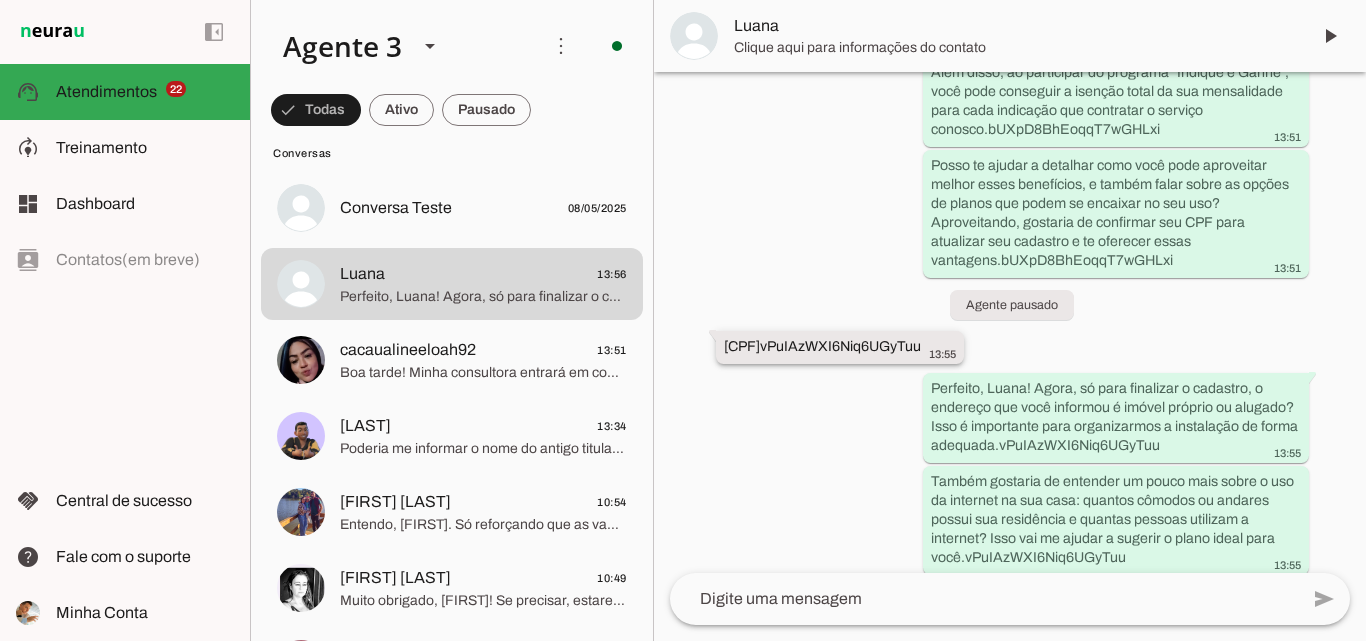scroll, scrollTop: 1445, scrollLeft: 0, axis: vertical 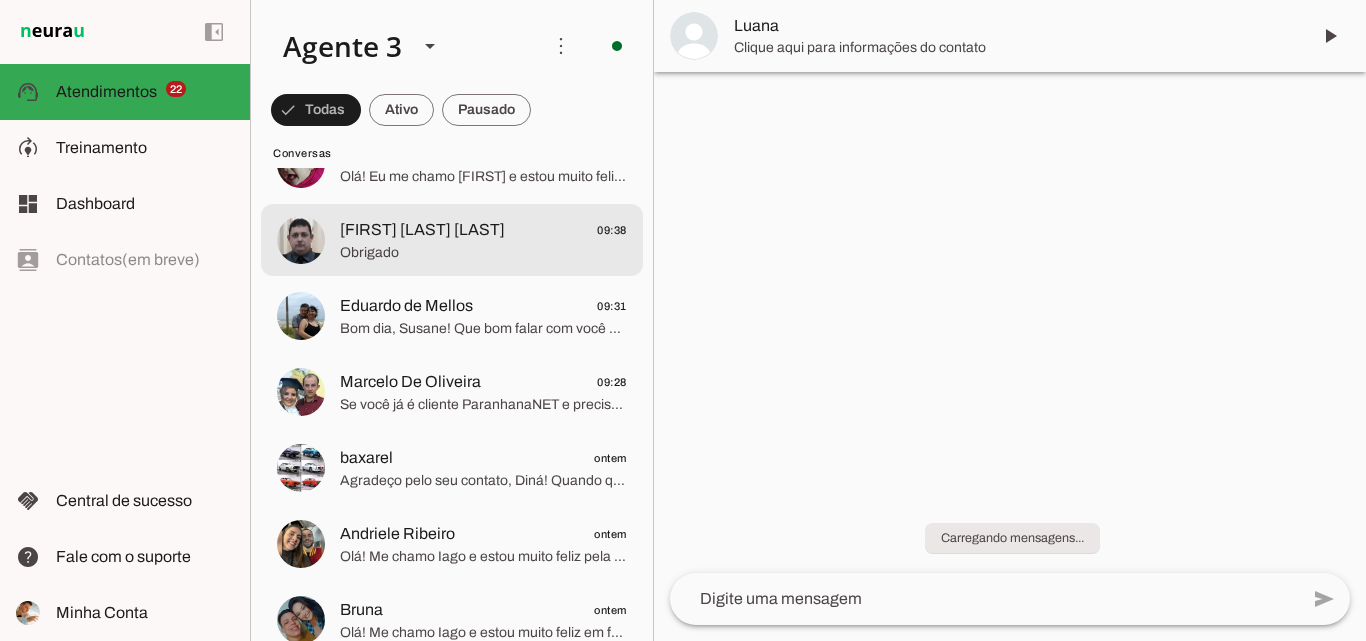 click on "Obrigado" 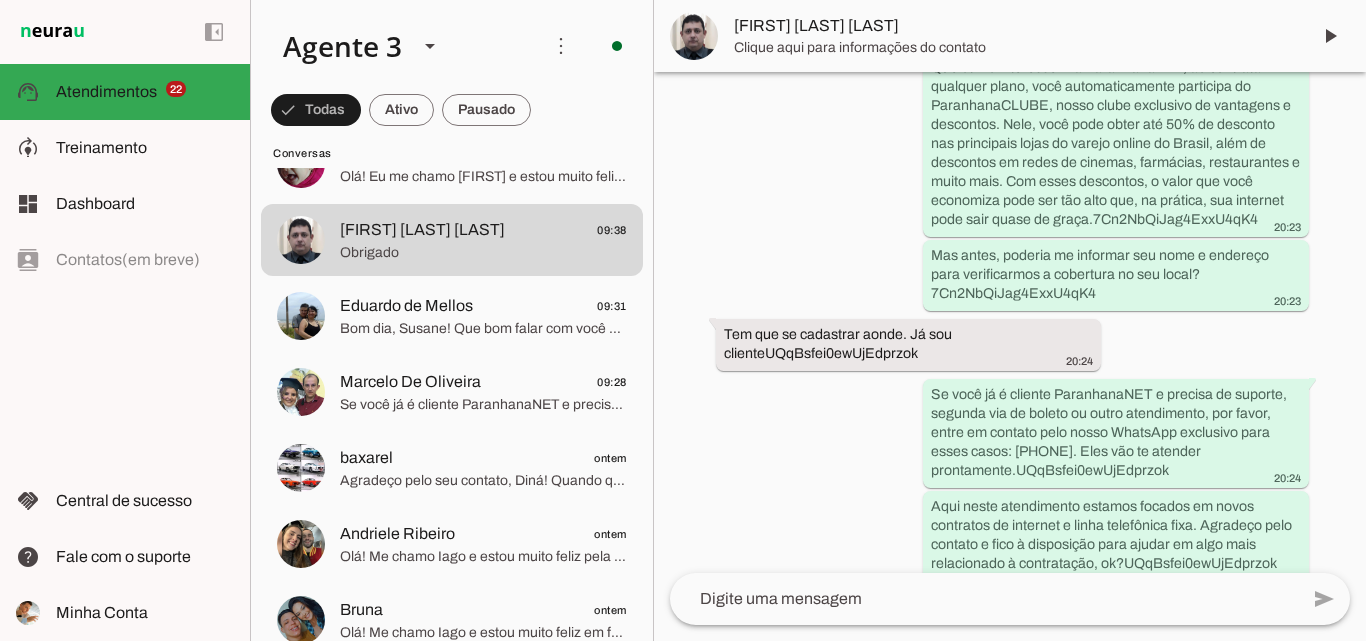 scroll, scrollTop: 1192, scrollLeft: 0, axis: vertical 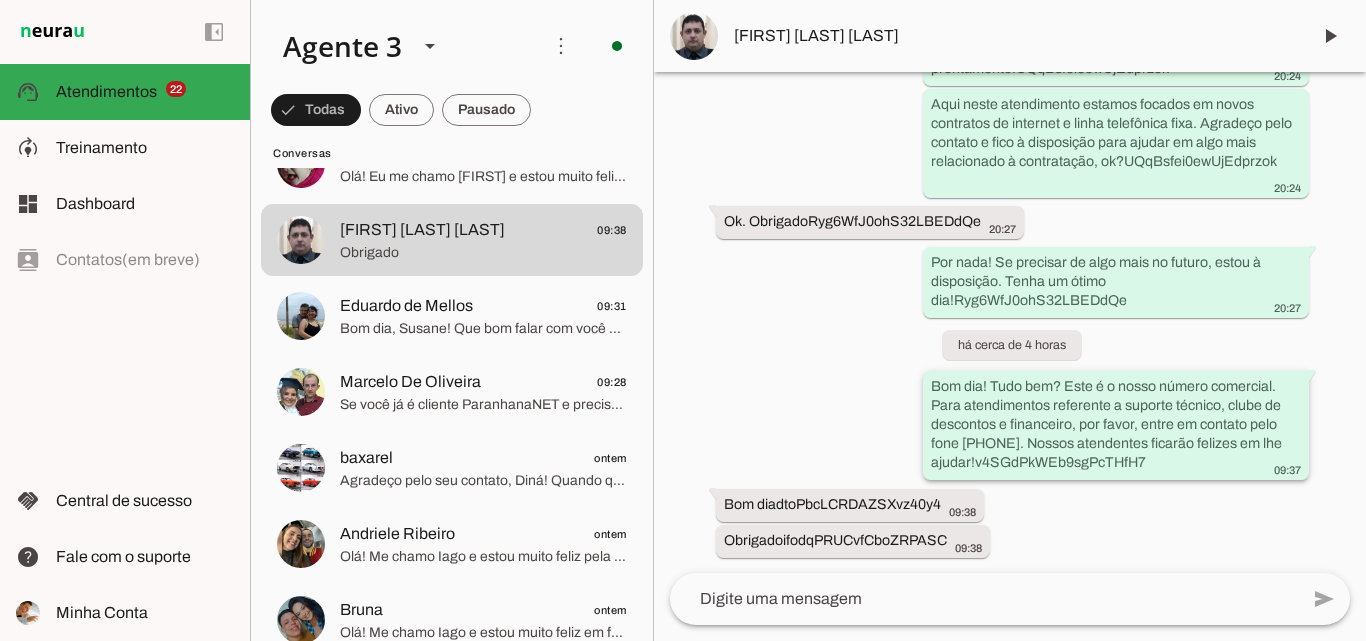 drag, startPoint x: 925, startPoint y: 382, endPoint x: 975, endPoint y: 455, distance: 88.481636 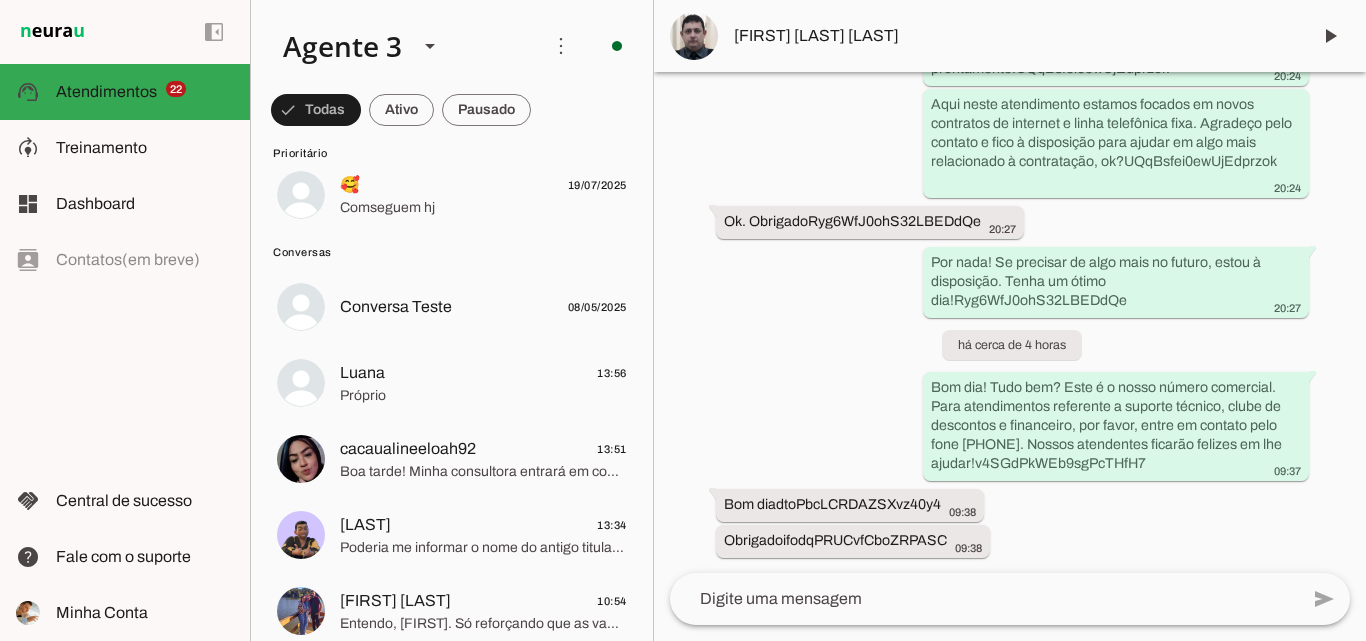 scroll, scrollTop: 1800, scrollLeft: 0, axis: vertical 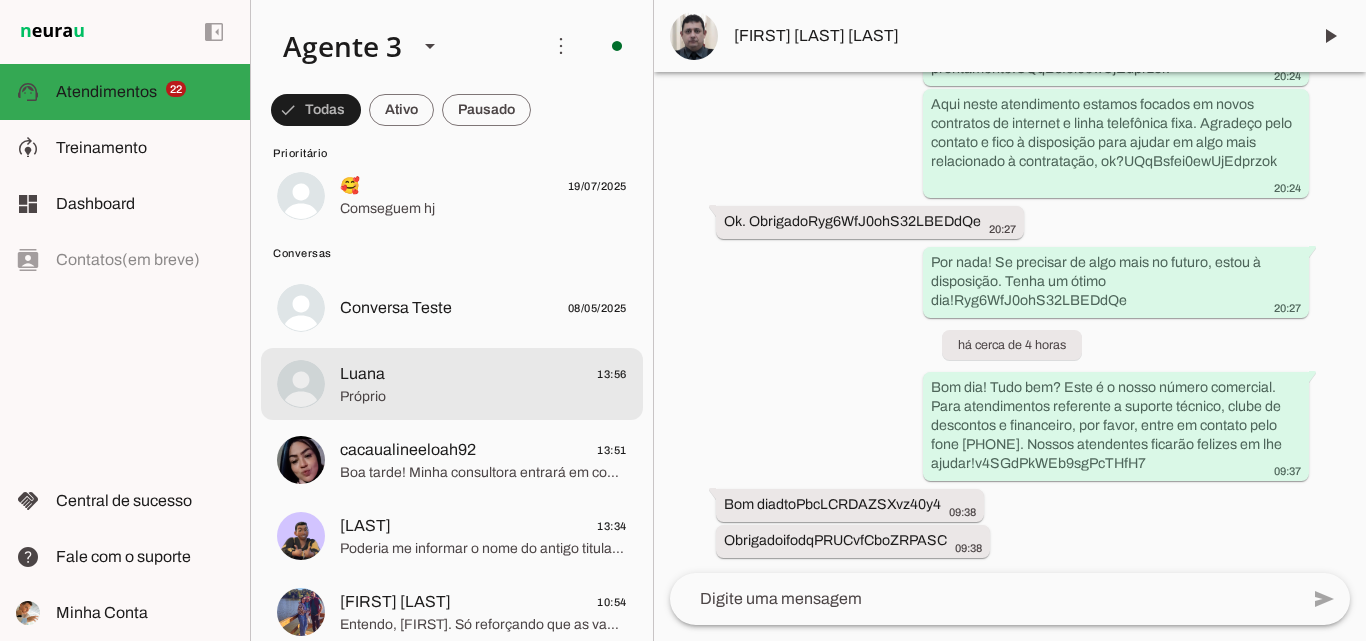 click on "Próprio" 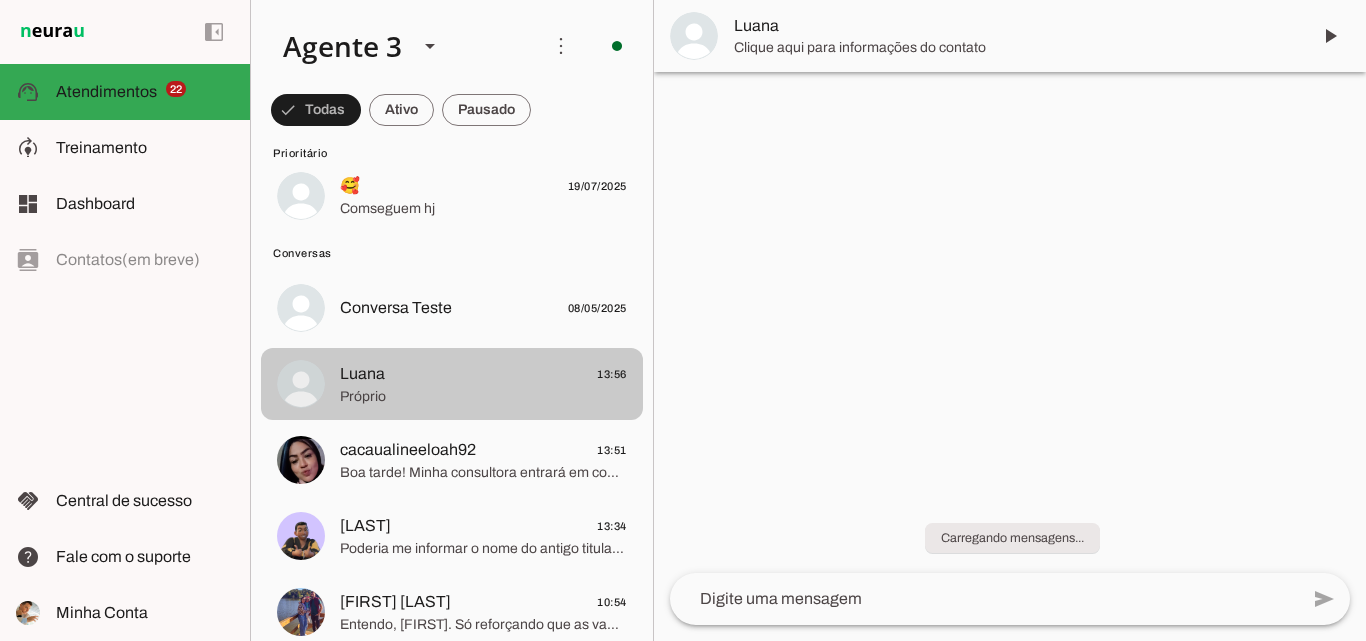 scroll, scrollTop: 0, scrollLeft: 0, axis: both 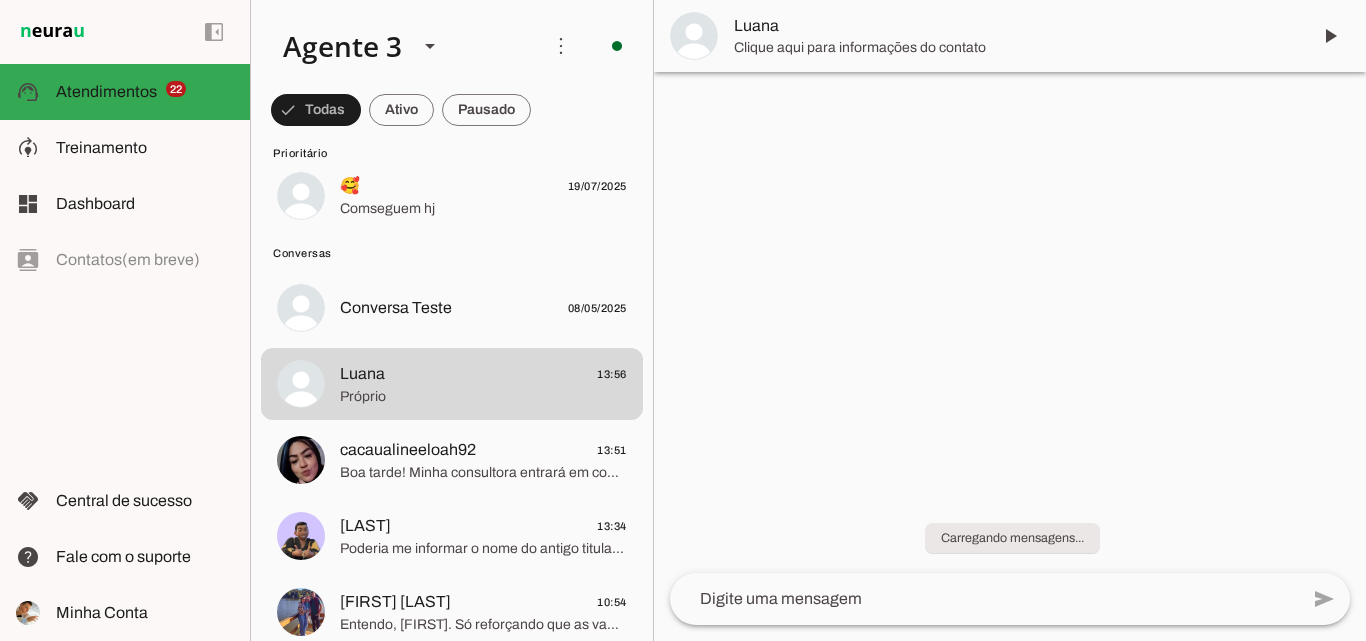 click 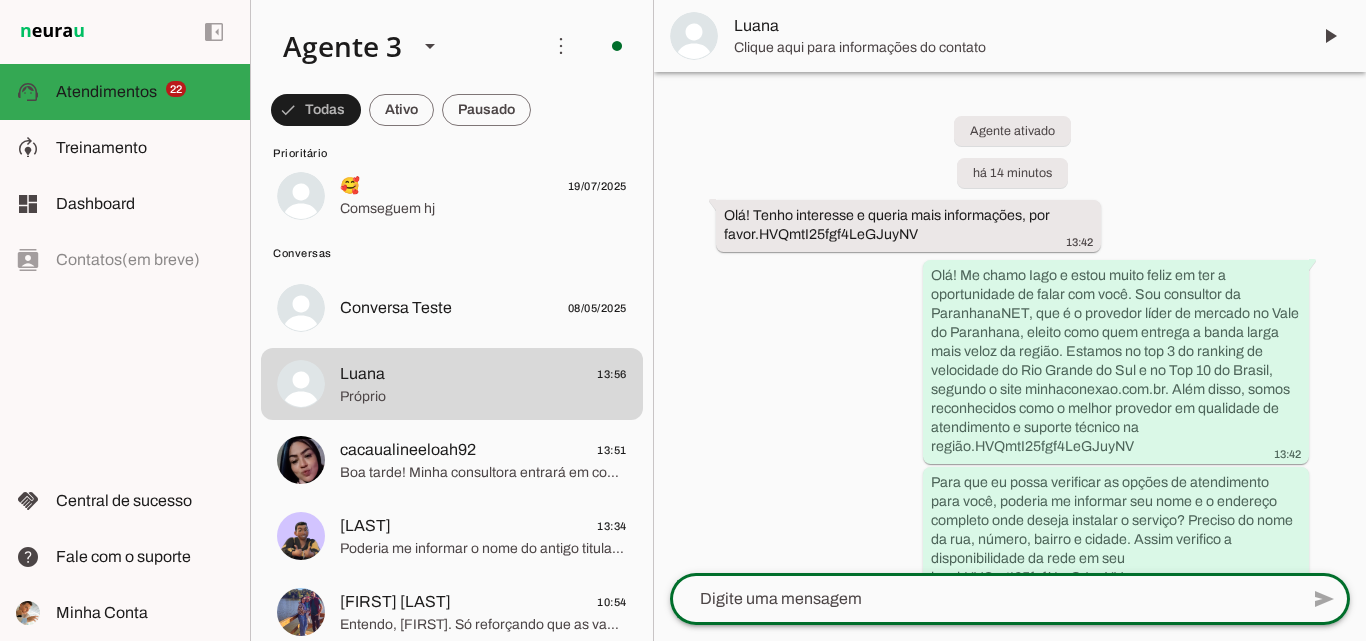 scroll, scrollTop: 1486, scrollLeft: 0, axis: vertical 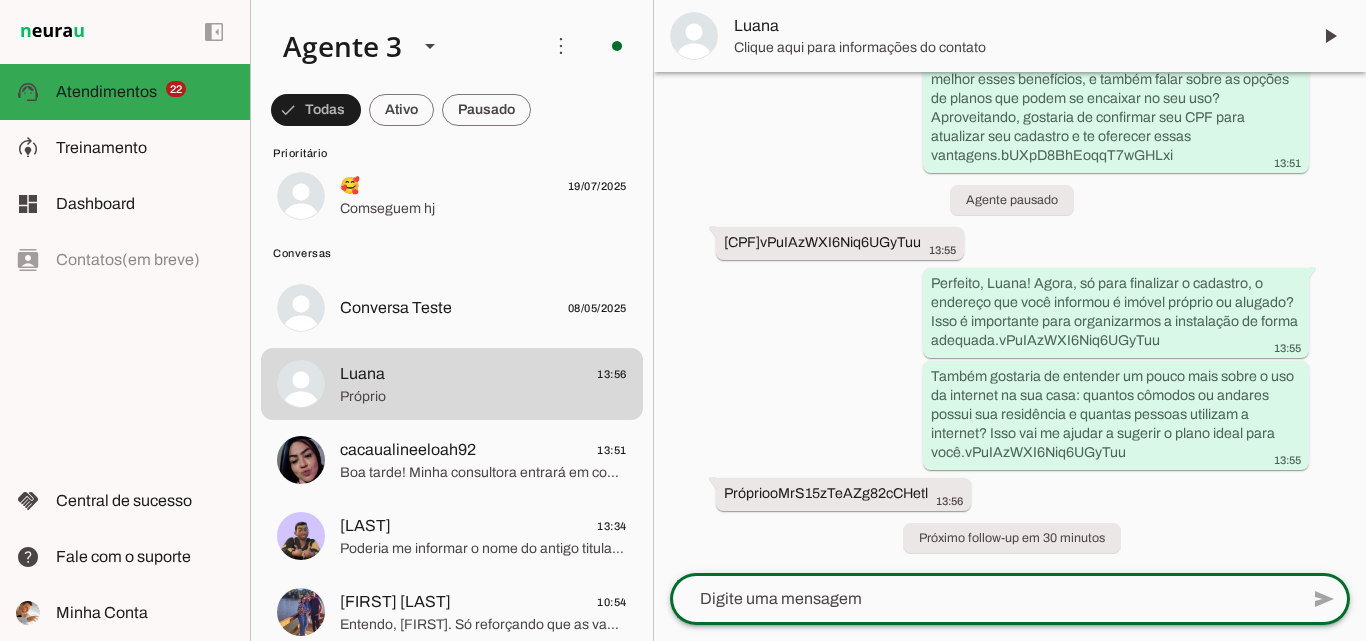 type on "Bom dia! Tudo bem? Este é o nosso número comercial. Para atendimentos referente a suporte técnico, clube de descontos e financeiro, por favor, entre em contato pelo fone [PHONE]. Nossos atendentes ficarão felizes em lhe ajudar!" 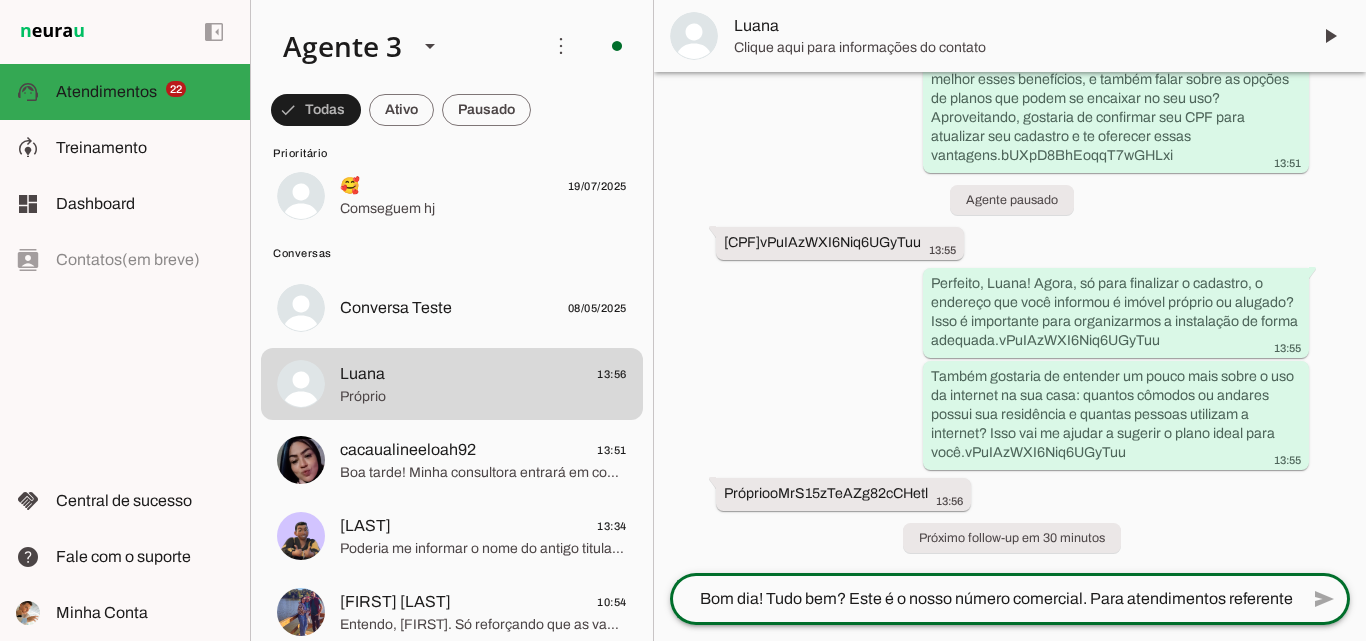 scroll, scrollTop: 0, scrollLeft: 0, axis: both 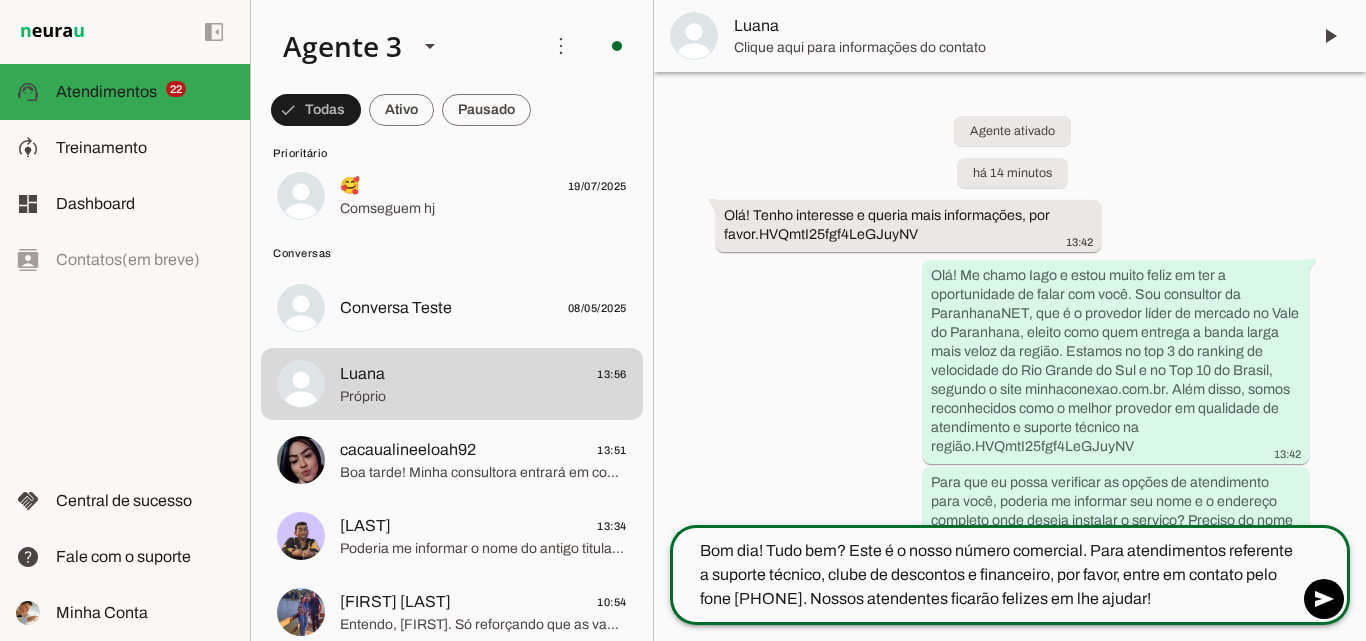type 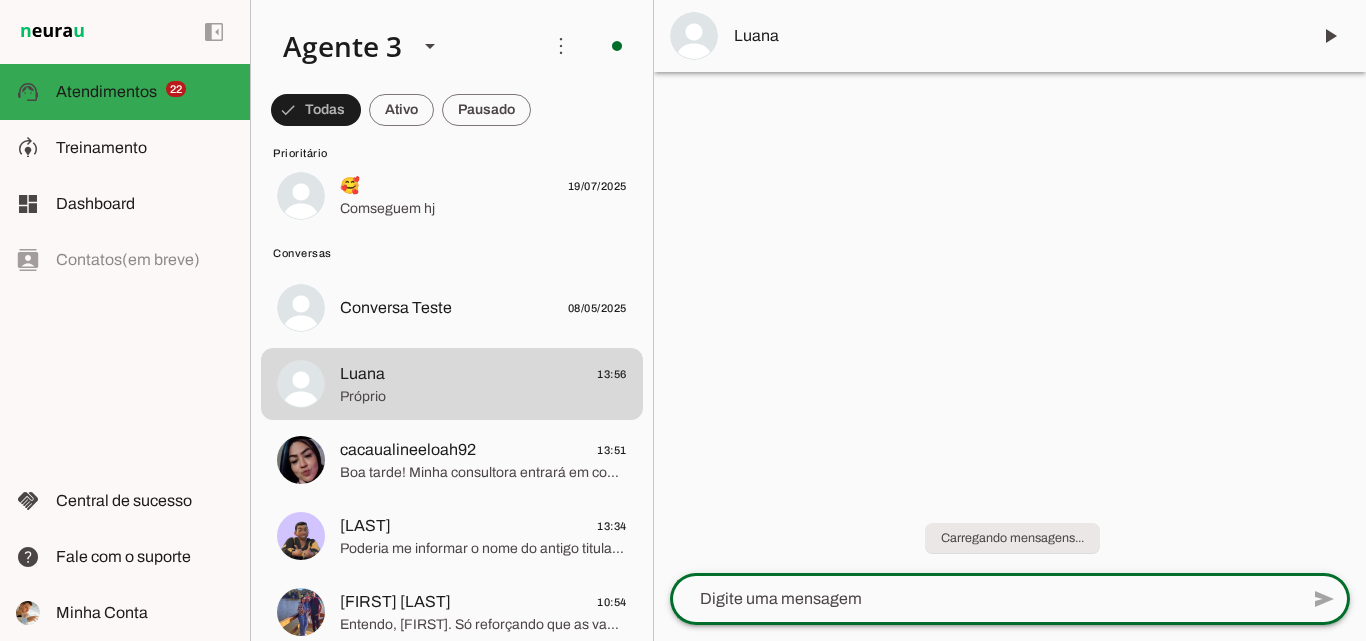 scroll, scrollTop: 0, scrollLeft: 0, axis: both 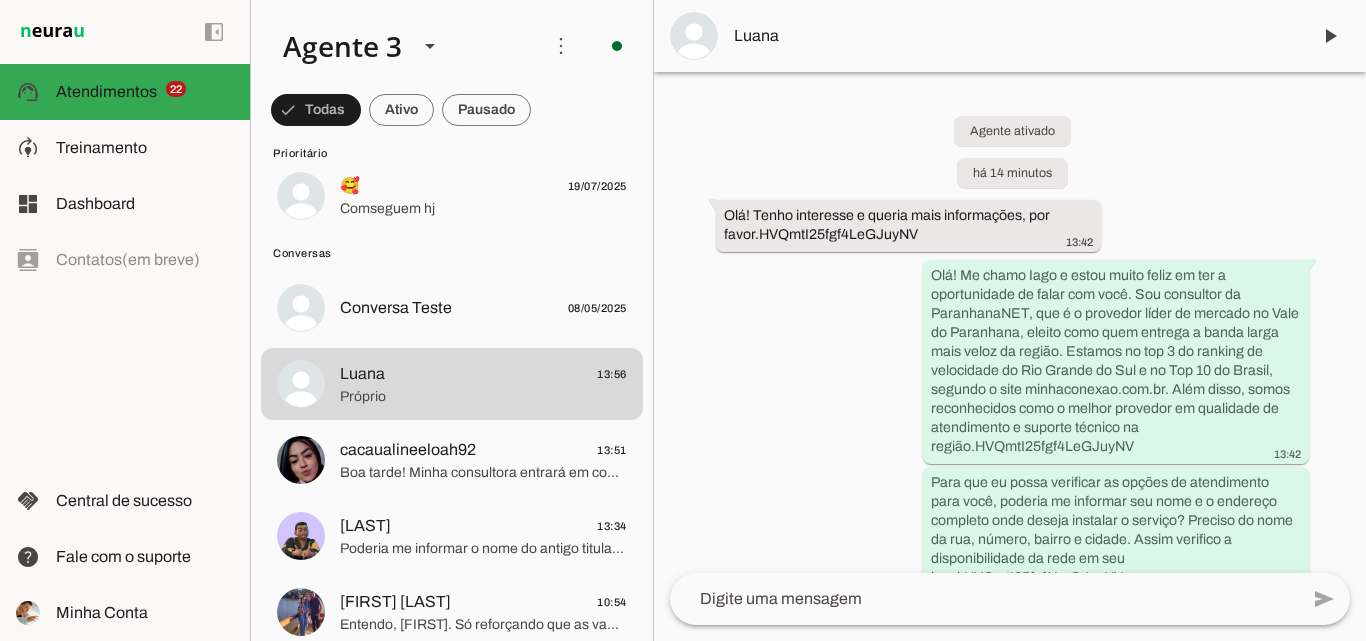 click on "Luana" at bounding box center (1014, 36) 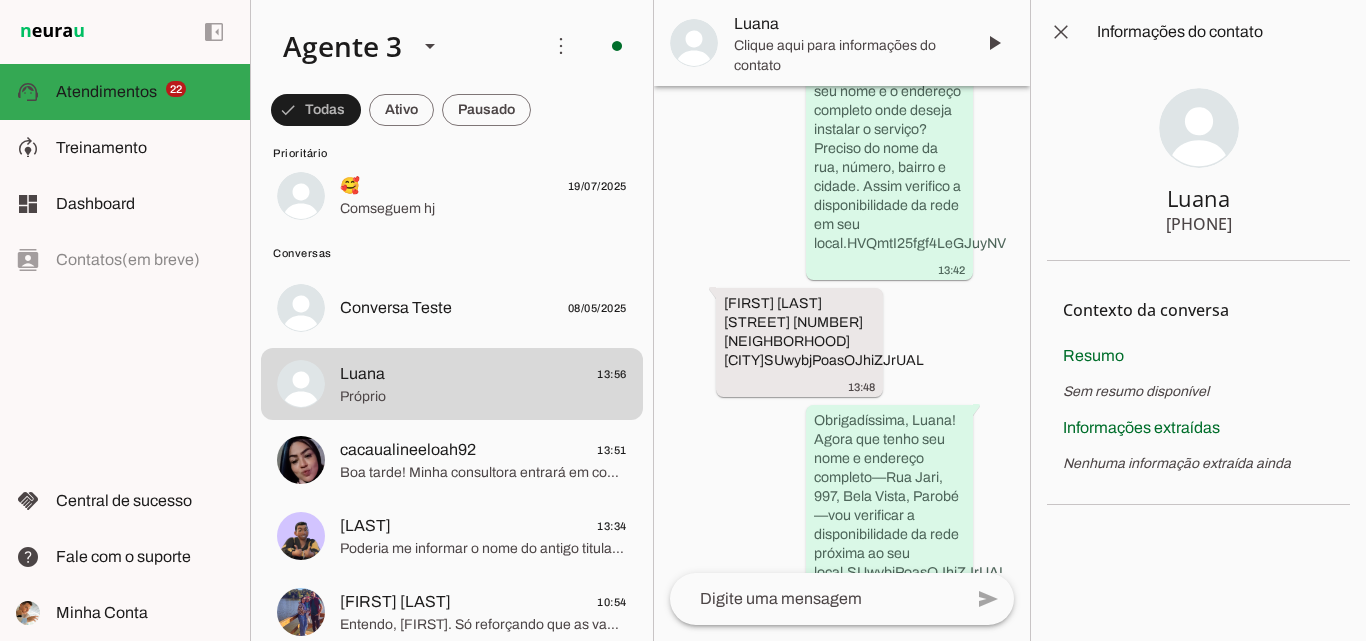scroll, scrollTop: 956, scrollLeft: 0, axis: vertical 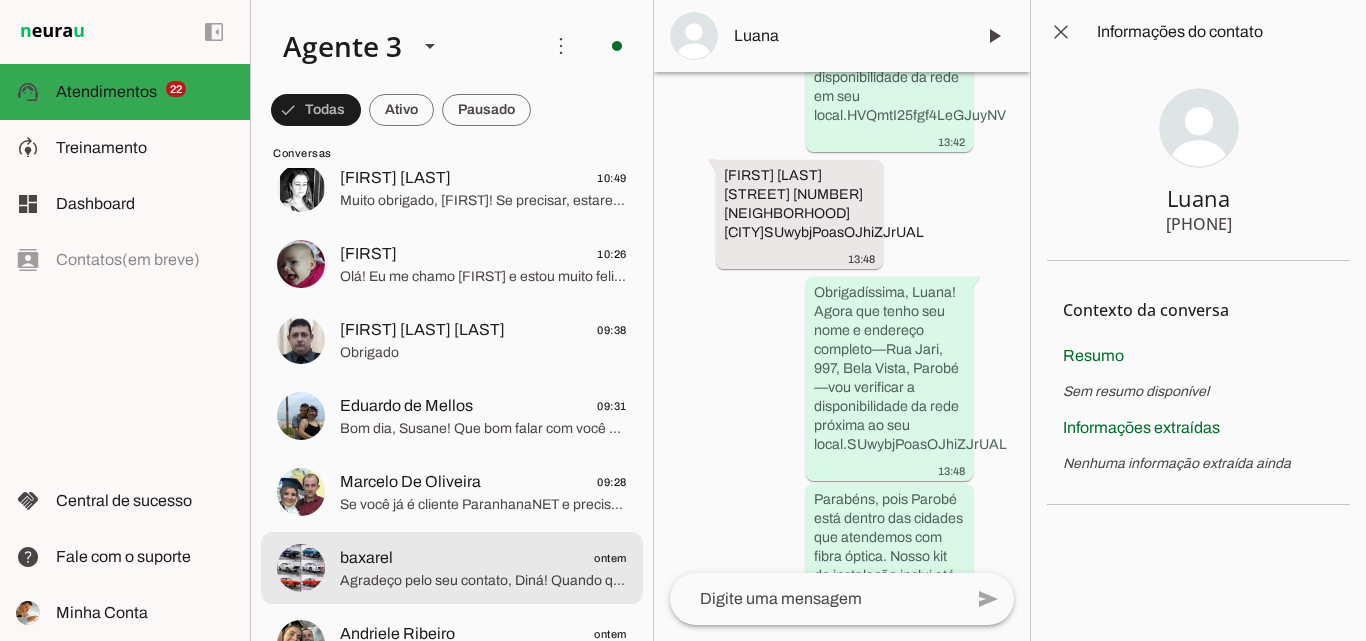 click on "baxarel
[TIME]" 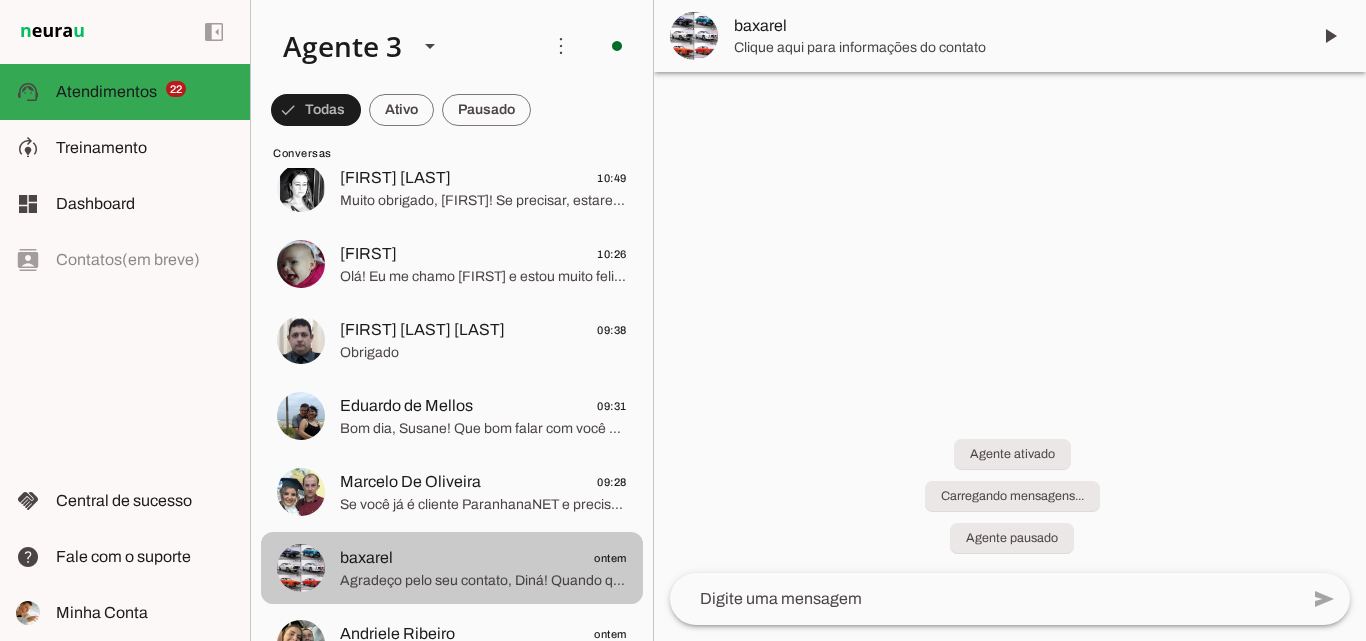 scroll, scrollTop: 0, scrollLeft: 0, axis: both 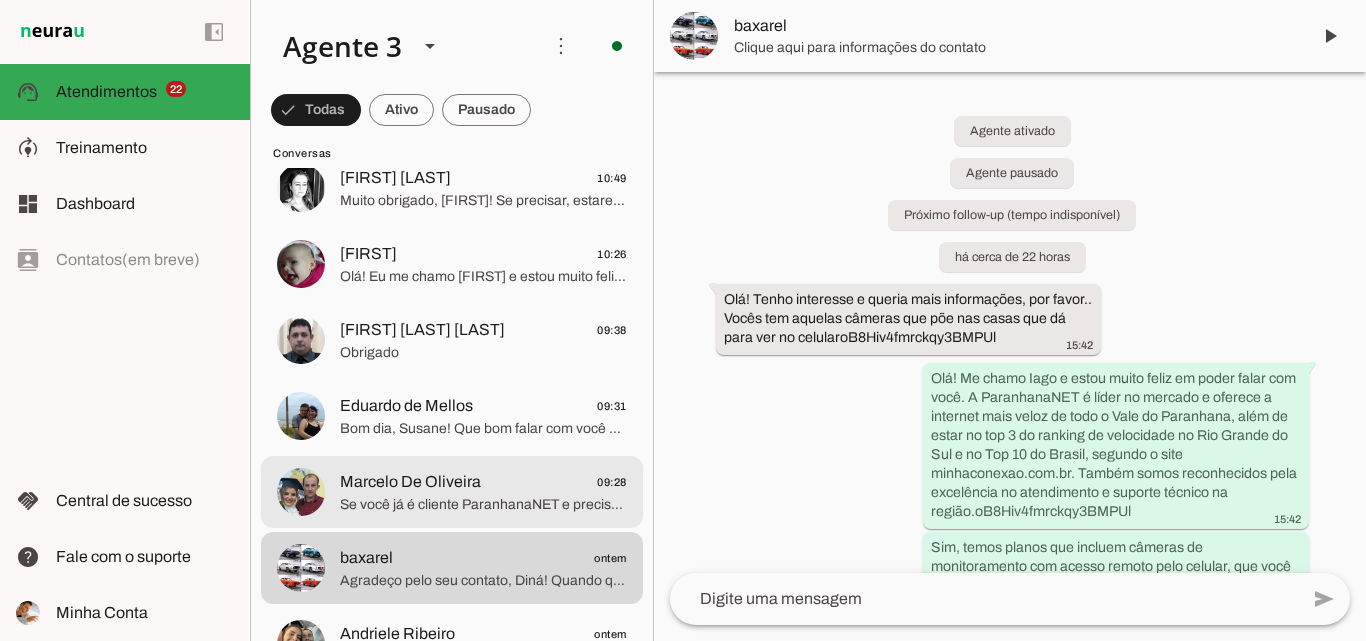 click on "Se você já é cliente ParanhanaNET e precisa de suporte técnico, segunda via de boleto ou qualquer atendimento que não seja contratação de um novo plano, por favor, entre em contato pelo WhatsApp (51) 3543-1099. Eles estão prontos para te ajudar. Muito obrigado pelo contato!" 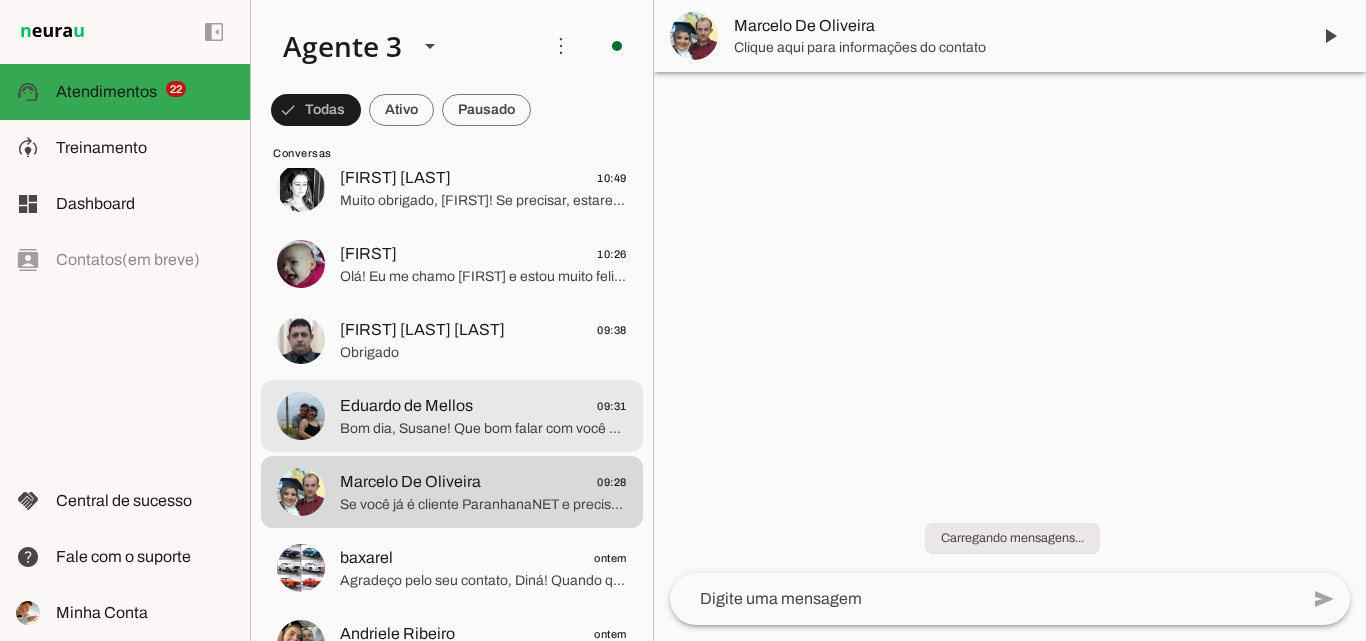 click on "Bom dia, Susane! Que bom falar com você novamente. Gostaria de saber se tem alguma dúvida ou se posso ajudar a avançar com a contratação da sua internet de alta velocidade da ParanhanaNET? Estou à disposição para esclarecer tudo e garantir os benefícios exclusivos para você." 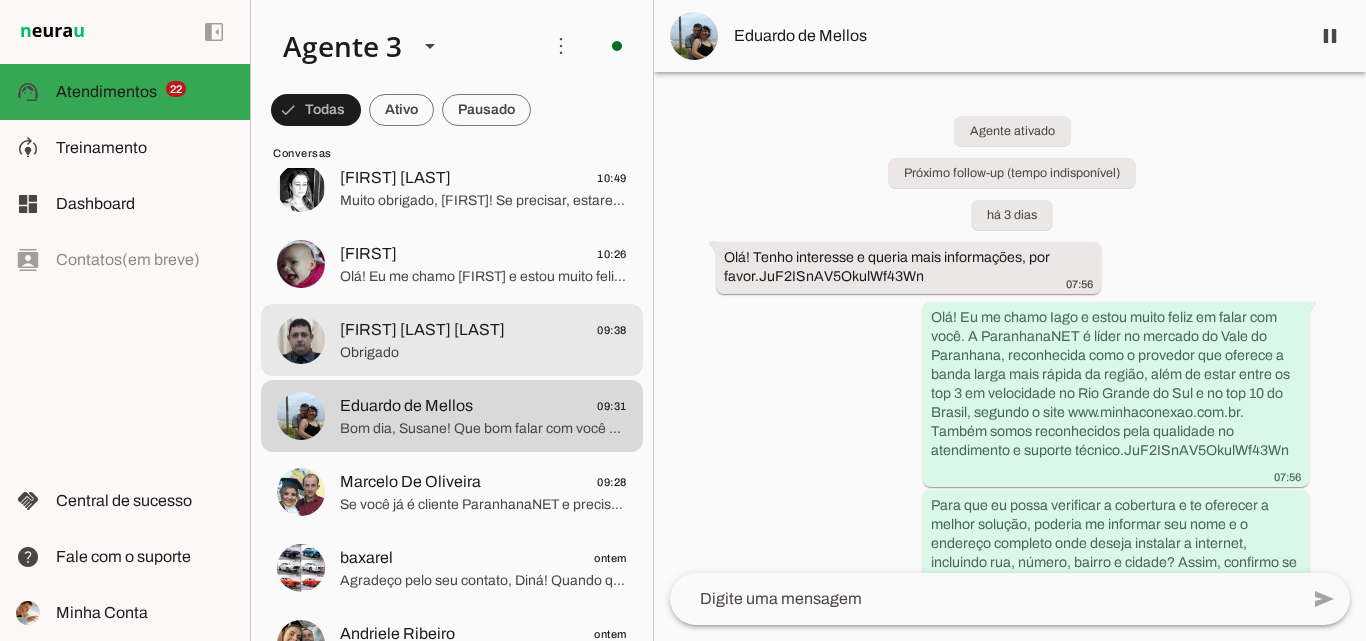 click on "[FIRST] [LAST] [LAST]" 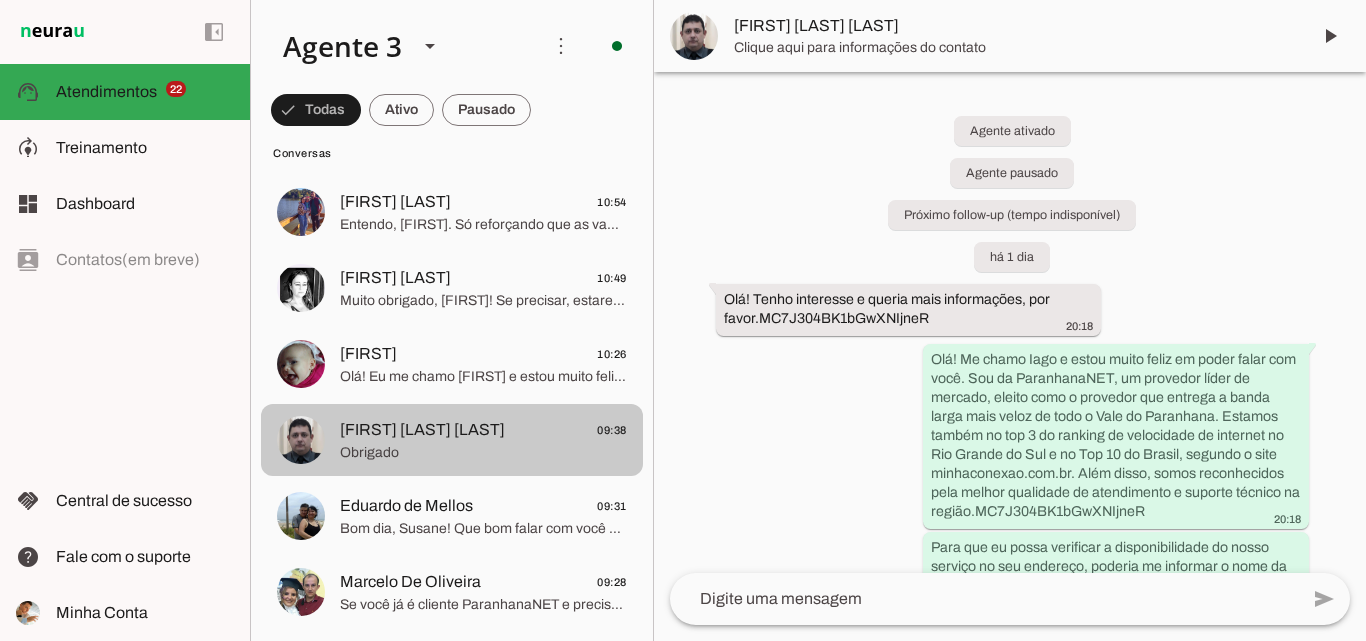 scroll, scrollTop: 2100, scrollLeft: 0, axis: vertical 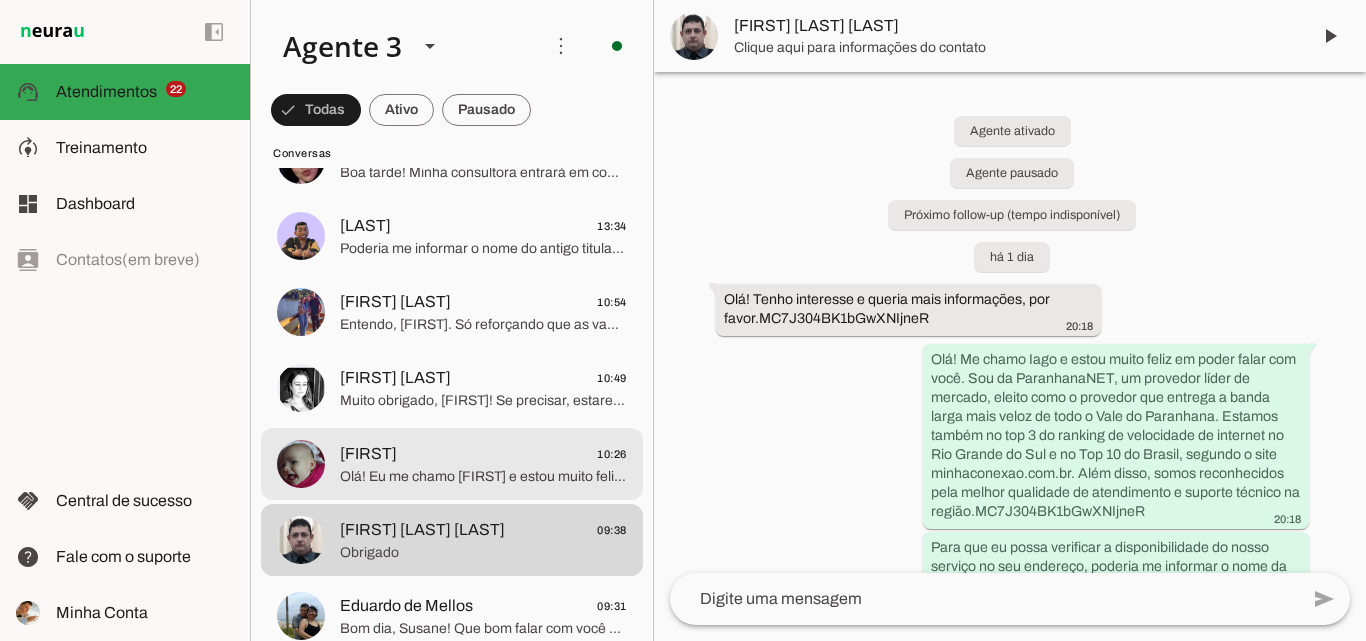 click on "[FIRST]
10:26" 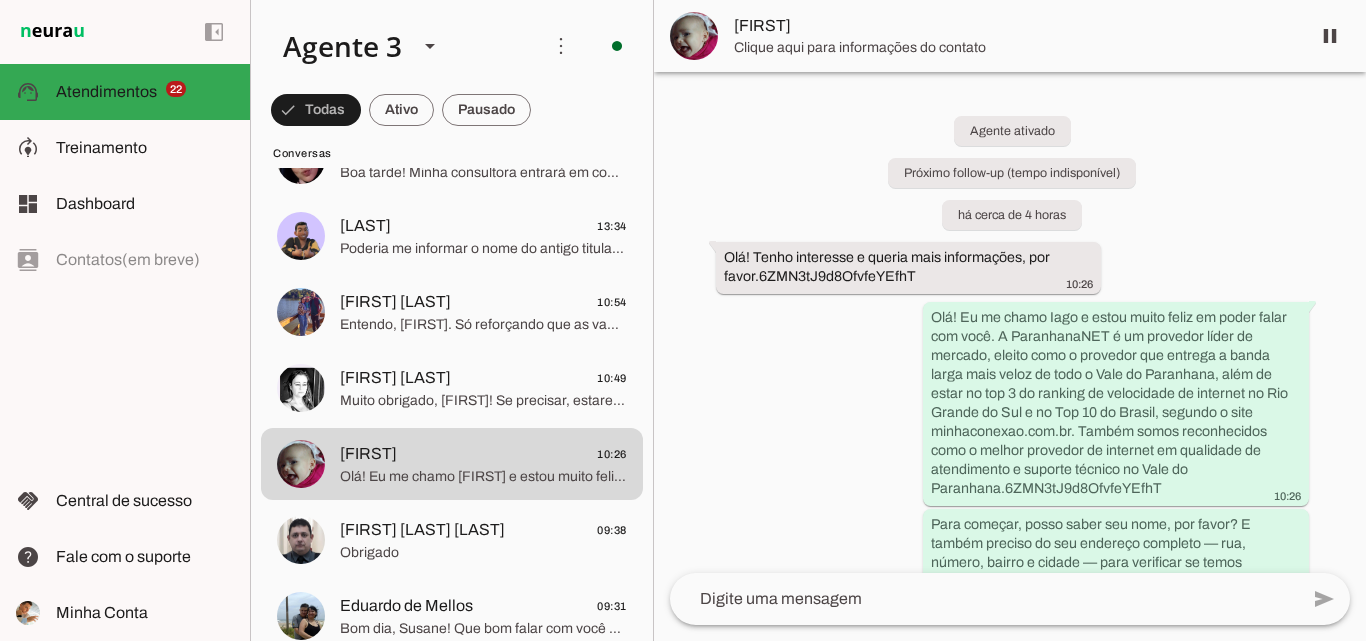 click on "[FIRST]" at bounding box center (1014, 26) 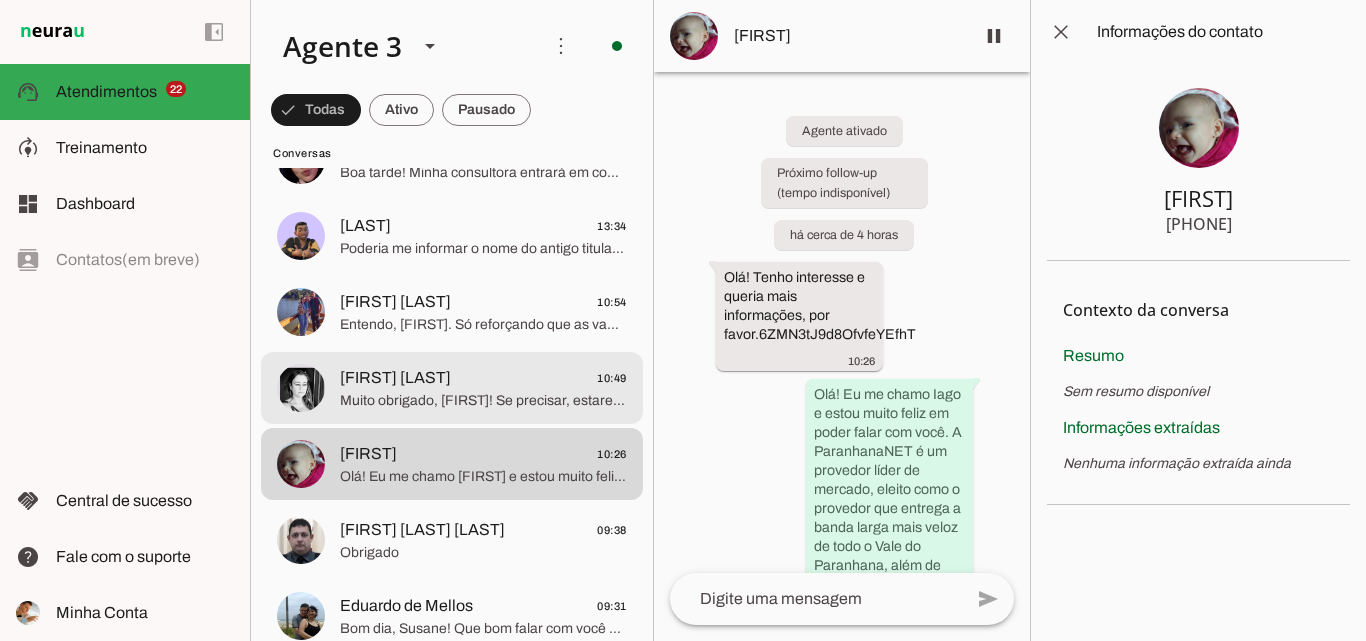 click on "Muito obrigado, [FIRST]! Se precisar, estarei aqui para ajudar. Tenha um excelente dia e seja sempre bem-vinda à ParanhanaNET!" 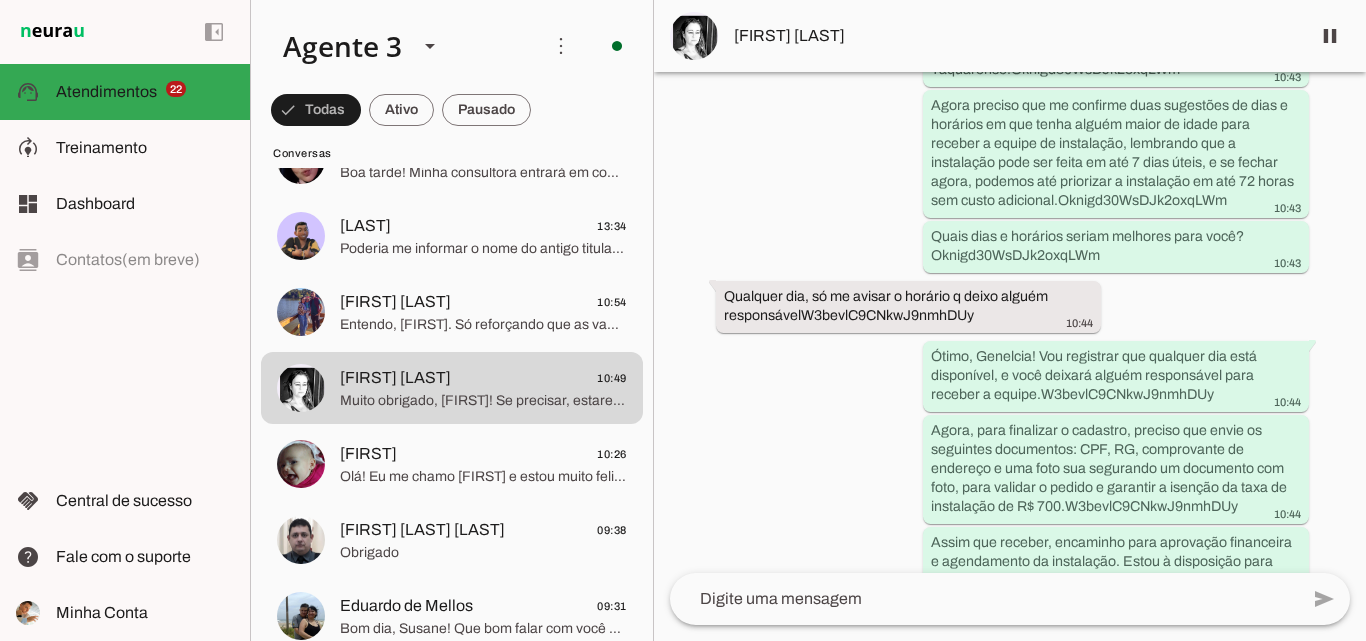 scroll, scrollTop: 2871, scrollLeft: 0, axis: vertical 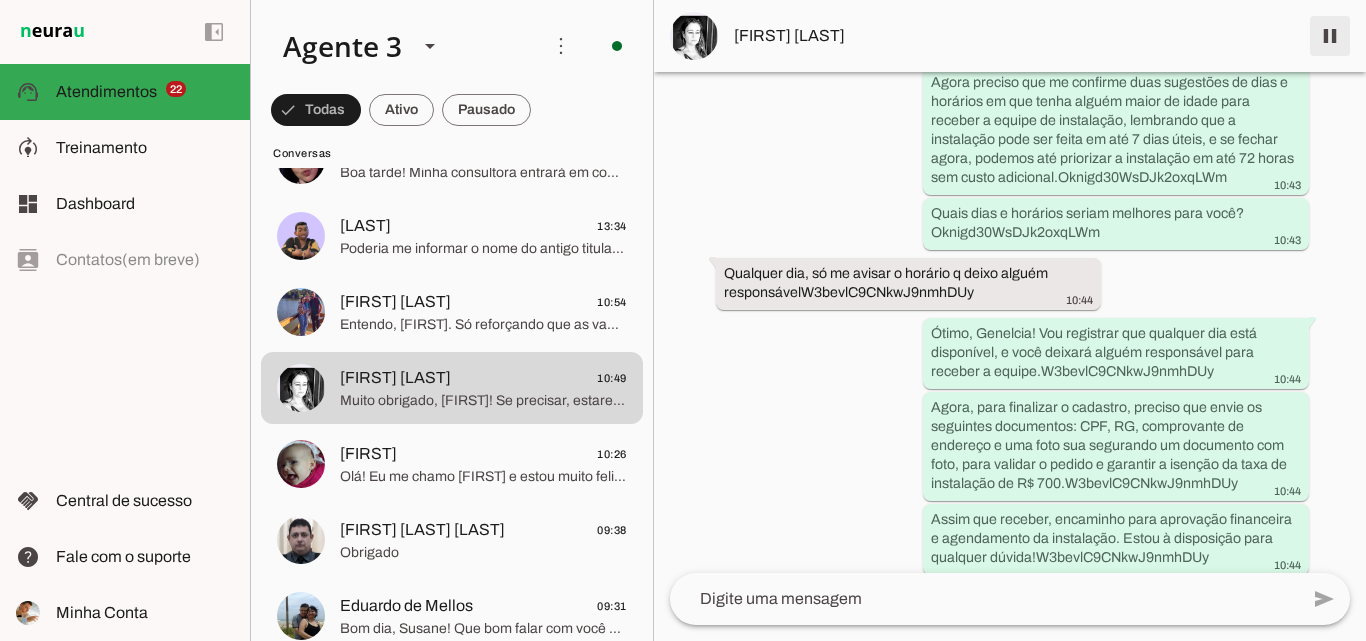 click at bounding box center [1330, 36] 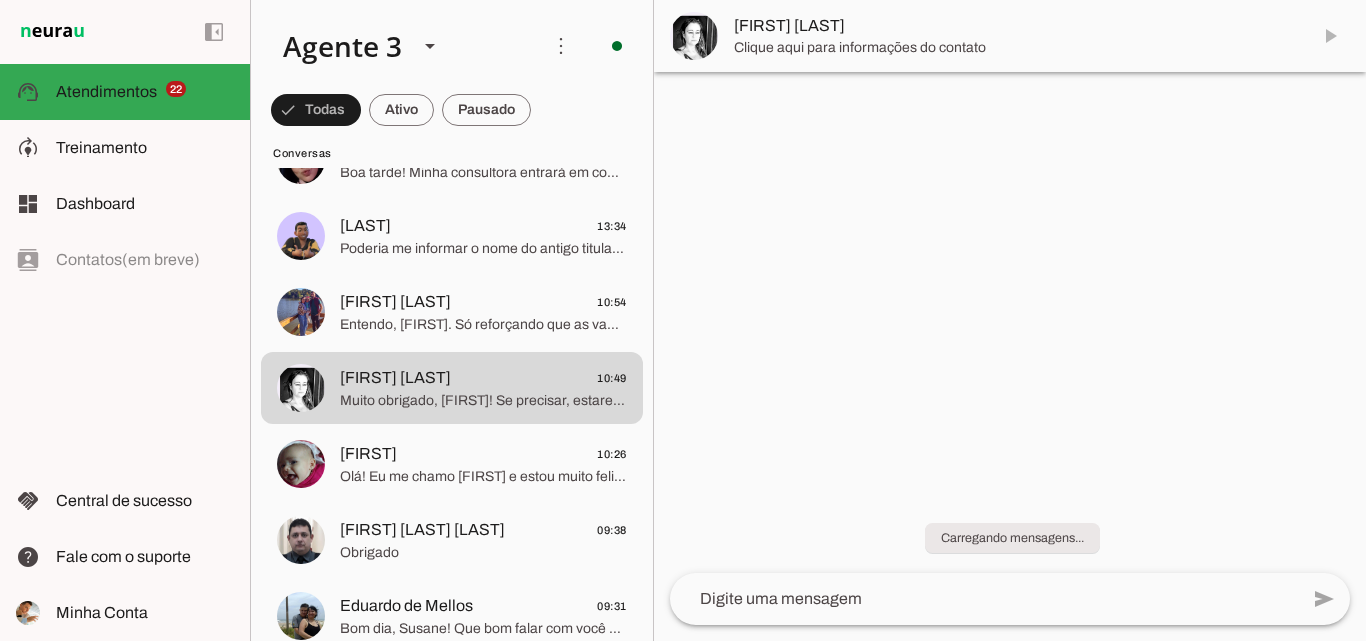 scroll, scrollTop: 0, scrollLeft: 0, axis: both 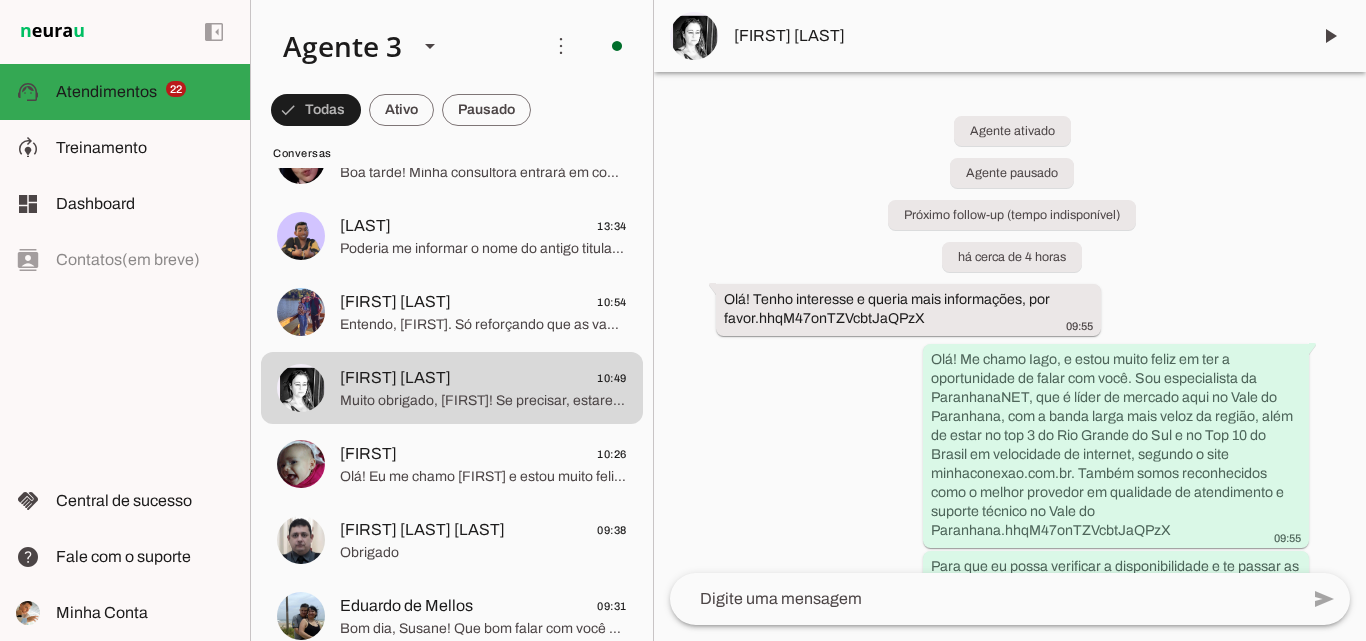 click on "[FIRST] [LAST]" at bounding box center (1010, 36) 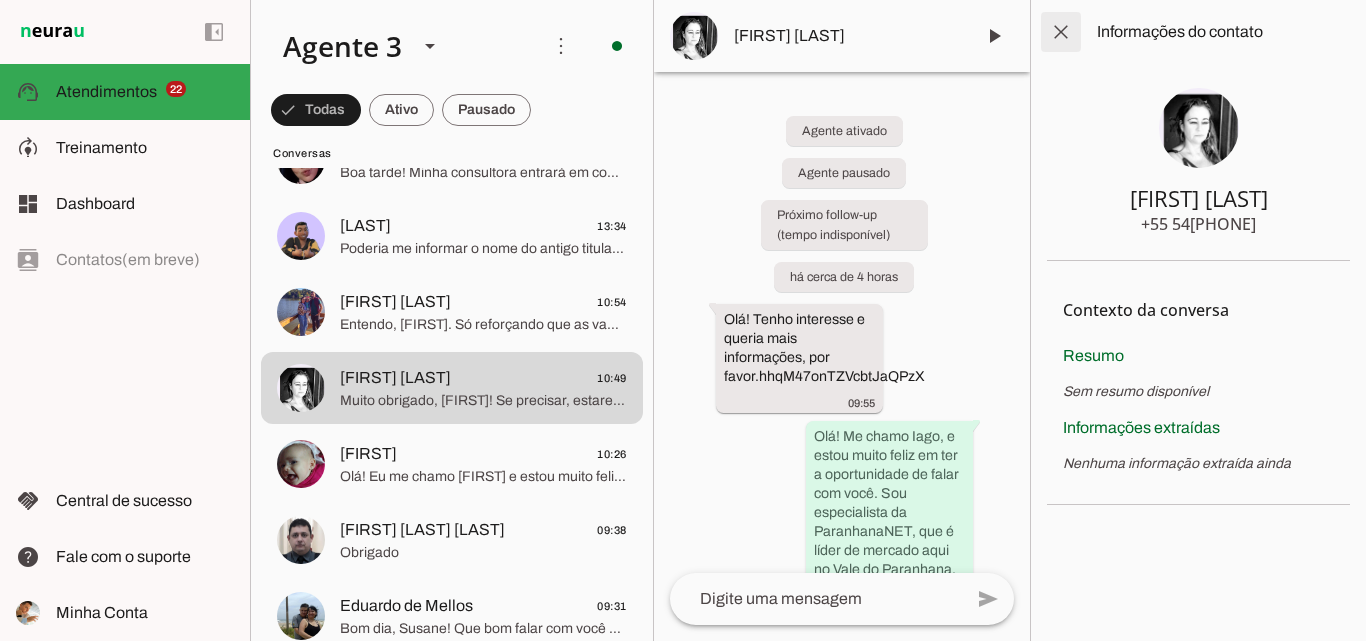 click at bounding box center (1061, 32) 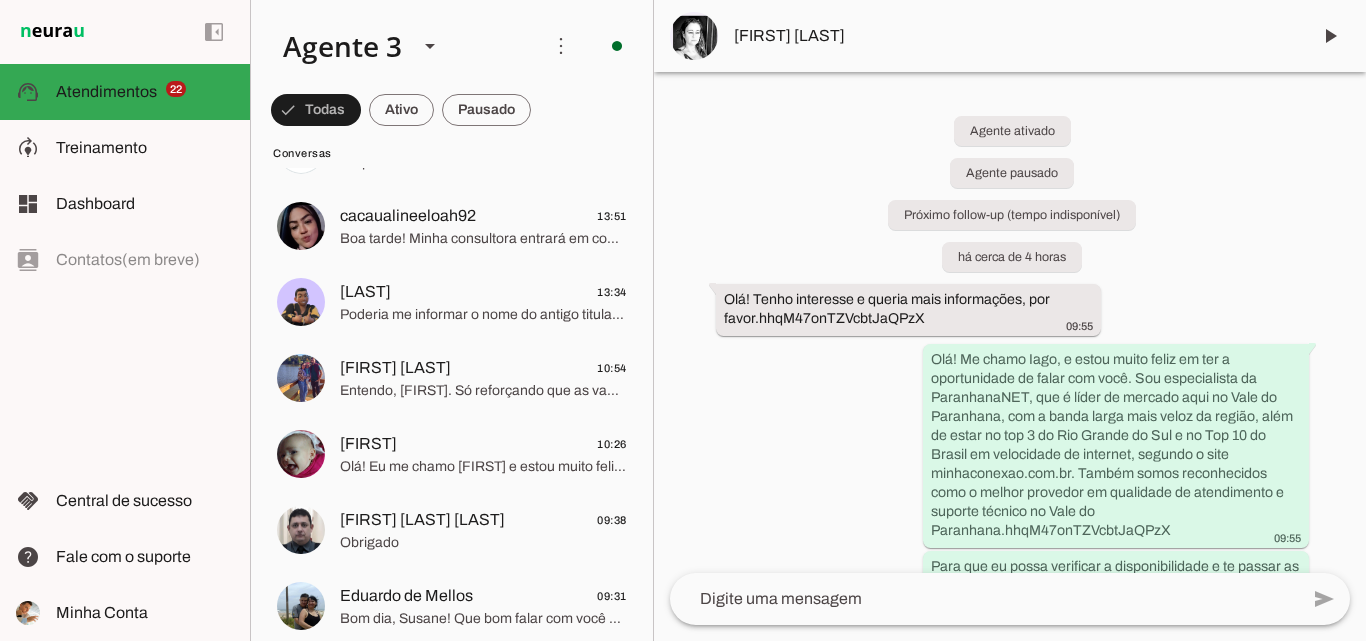 scroll, scrollTop: 2100, scrollLeft: 0, axis: vertical 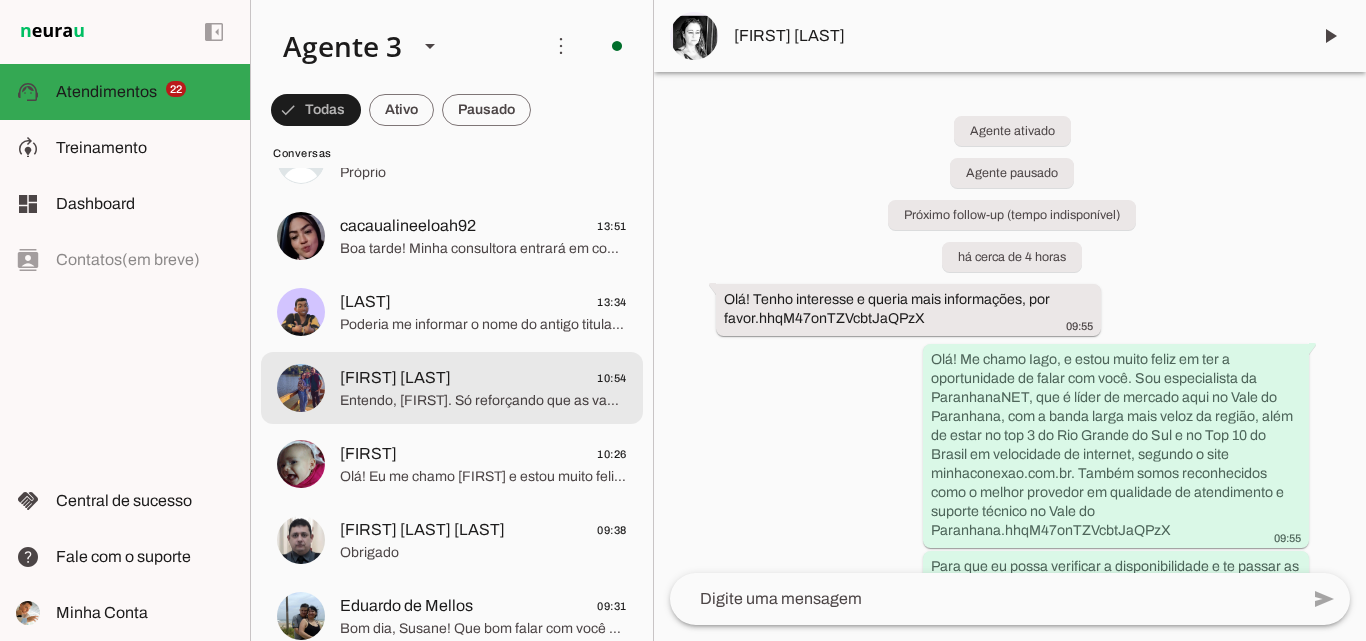 click on "Entendo, [FIRST]. Só reforçando que as vagas para sua região estão limitadas e as promoções podem acabar a qualquer momento. Se quiser, posso deixar uma reserva para você garantir sua vaga enquanto decide, evitando perder essa oportunidade.
Posso fazer essa reserva para você? E, se possível, quais dias e horários normalmente teria alguém no endereço para receber a equipe de instalação, caso decida fechar antes da sexta?" 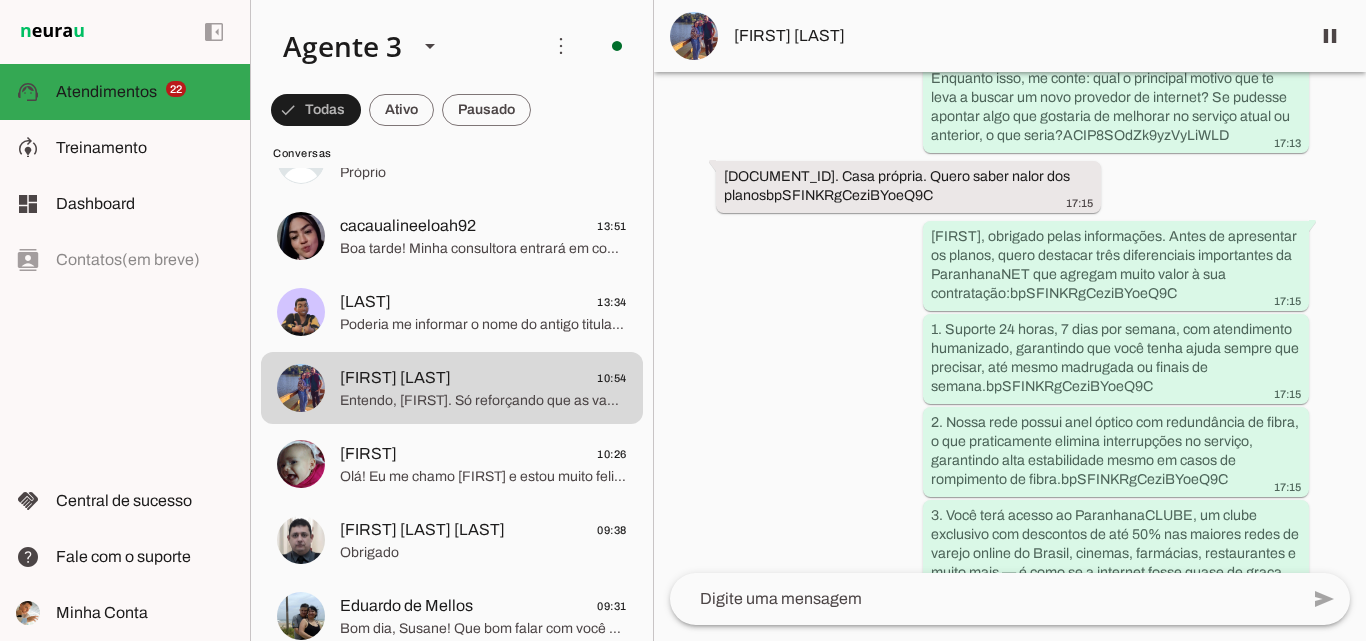 scroll, scrollTop: 904, scrollLeft: 0, axis: vertical 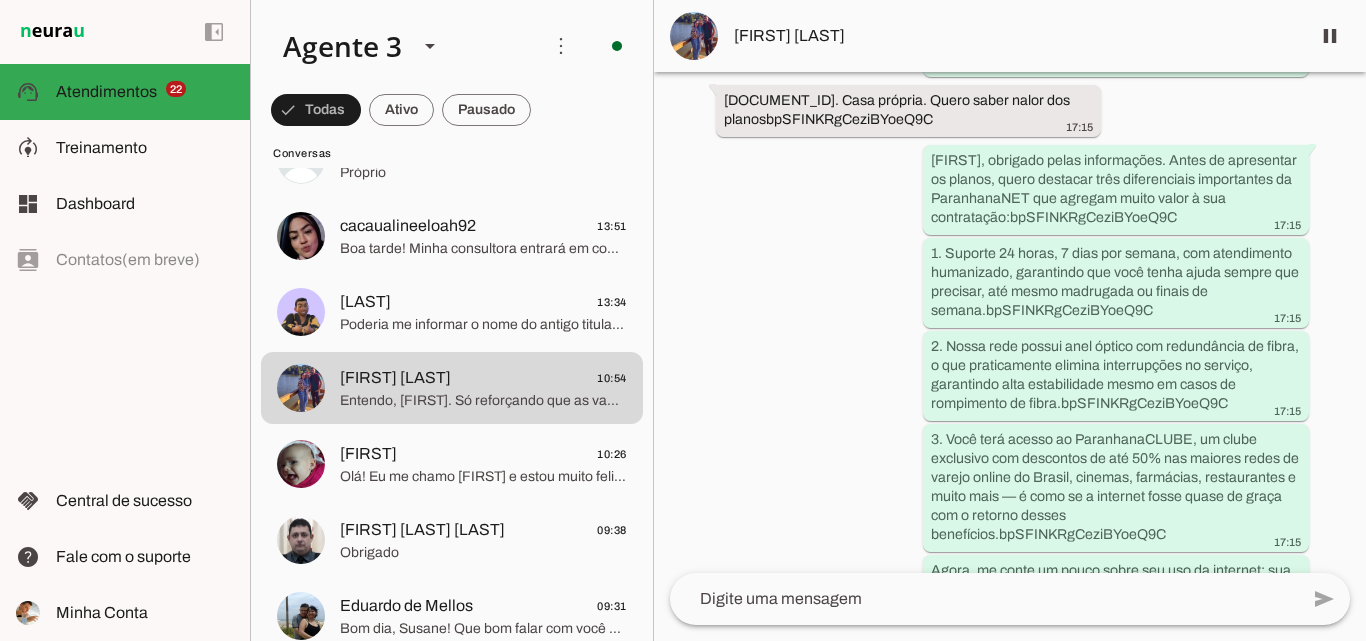 click on "[FIRST] [LAST]" at bounding box center (1010, 36) 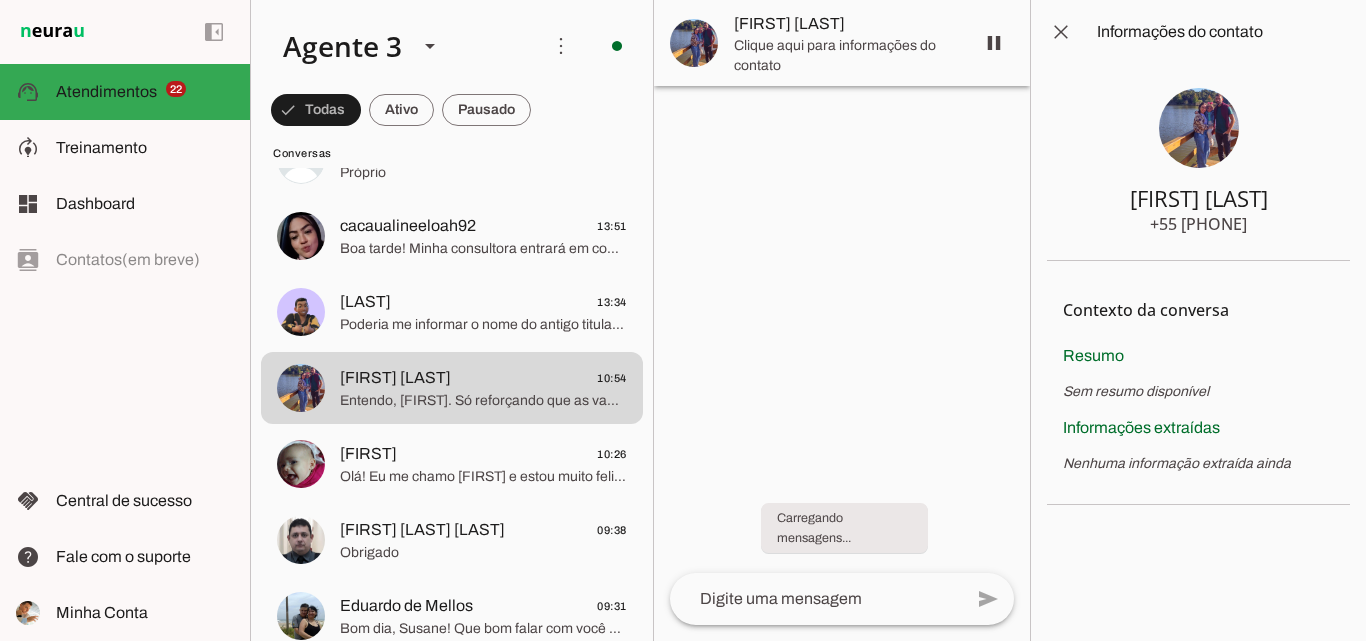 scroll, scrollTop: 0, scrollLeft: 0, axis: both 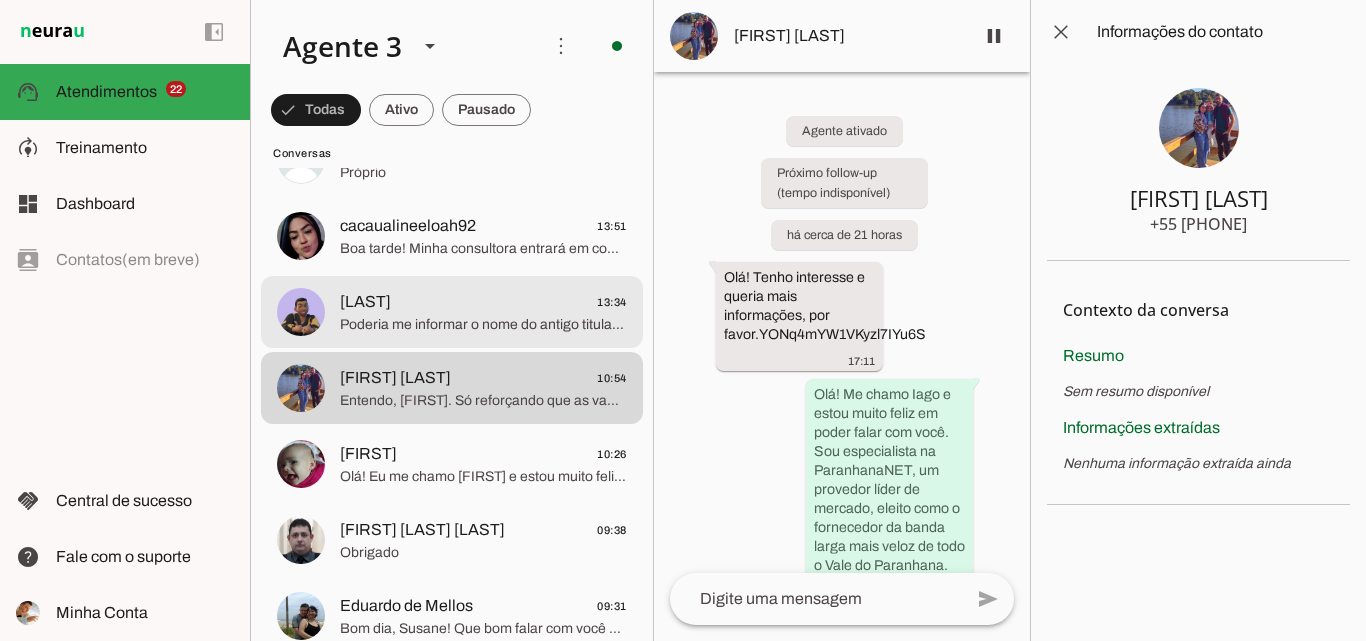 click on "Esquivel
13:34" 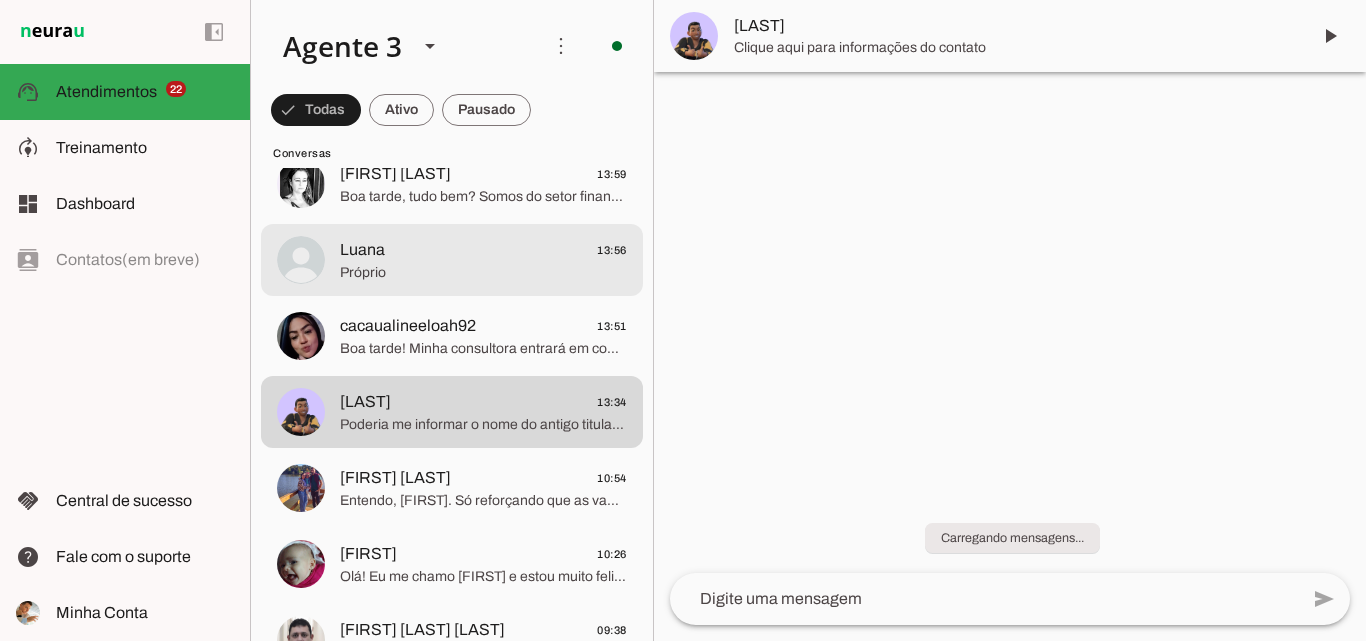 scroll, scrollTop: 1900, scrollLeft: 0, axis: vertical 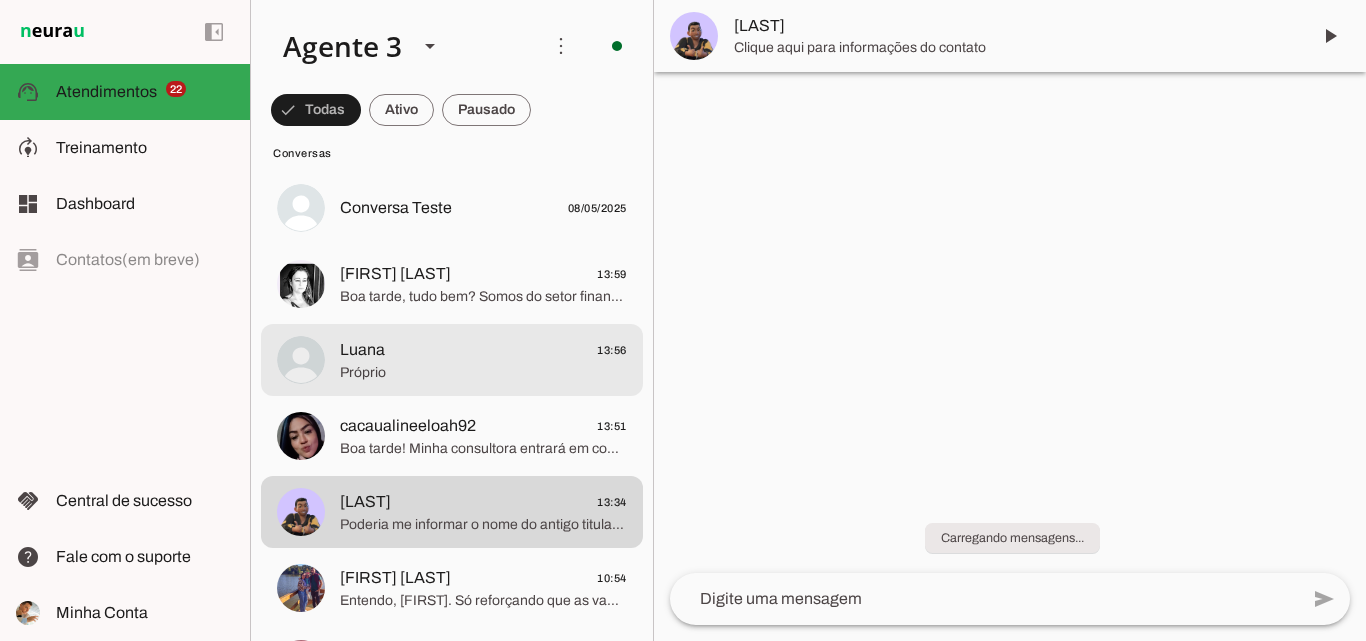 click on "Próprio" 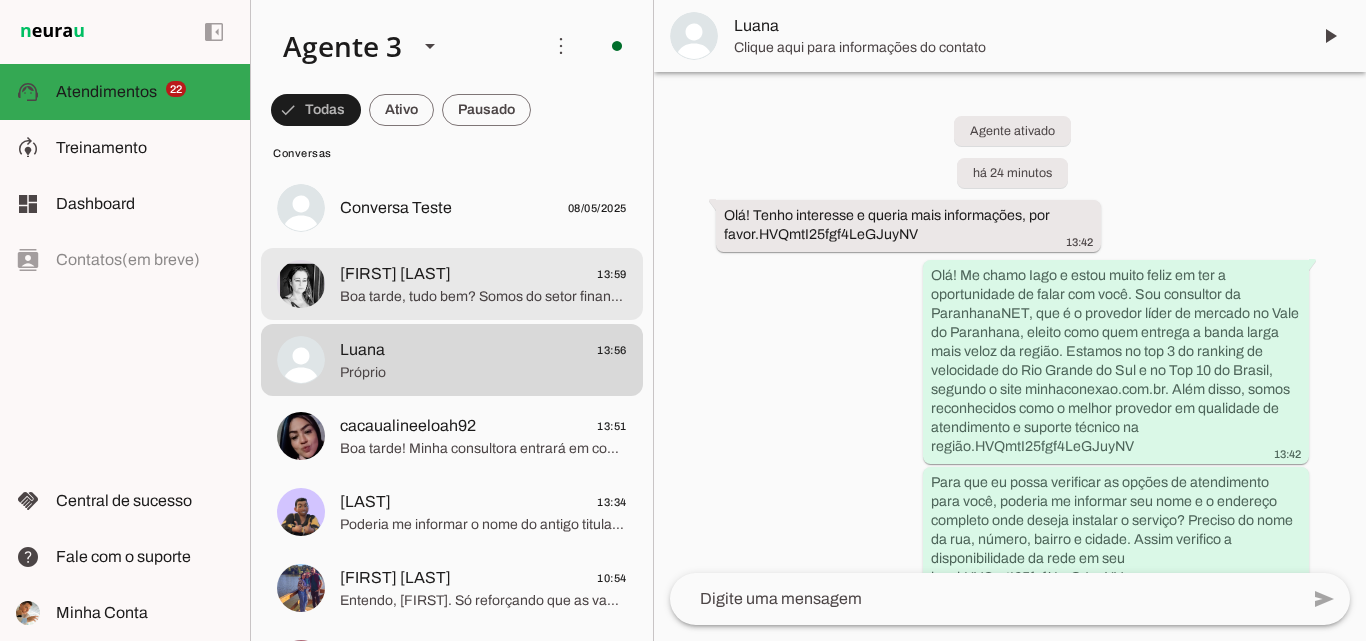 click on "Boa tarde, tudo bem?
Somos do setor financeiro e daremos seguimento a sua adesão. Para seguirmos, seria necessária uma foto do comprovante de endereço e uma selfie segurando o documento ao lado do rosto." 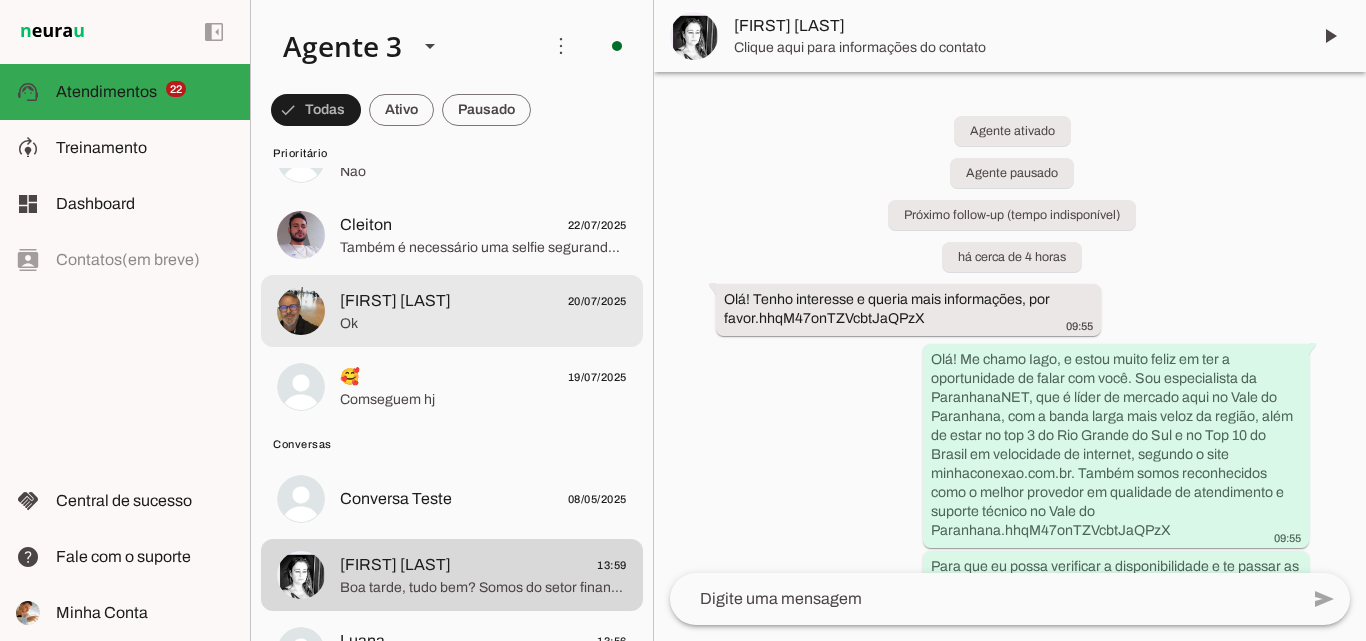 scroll, scrollTop: 1600, scrollLeft: 0, axis: vertical 